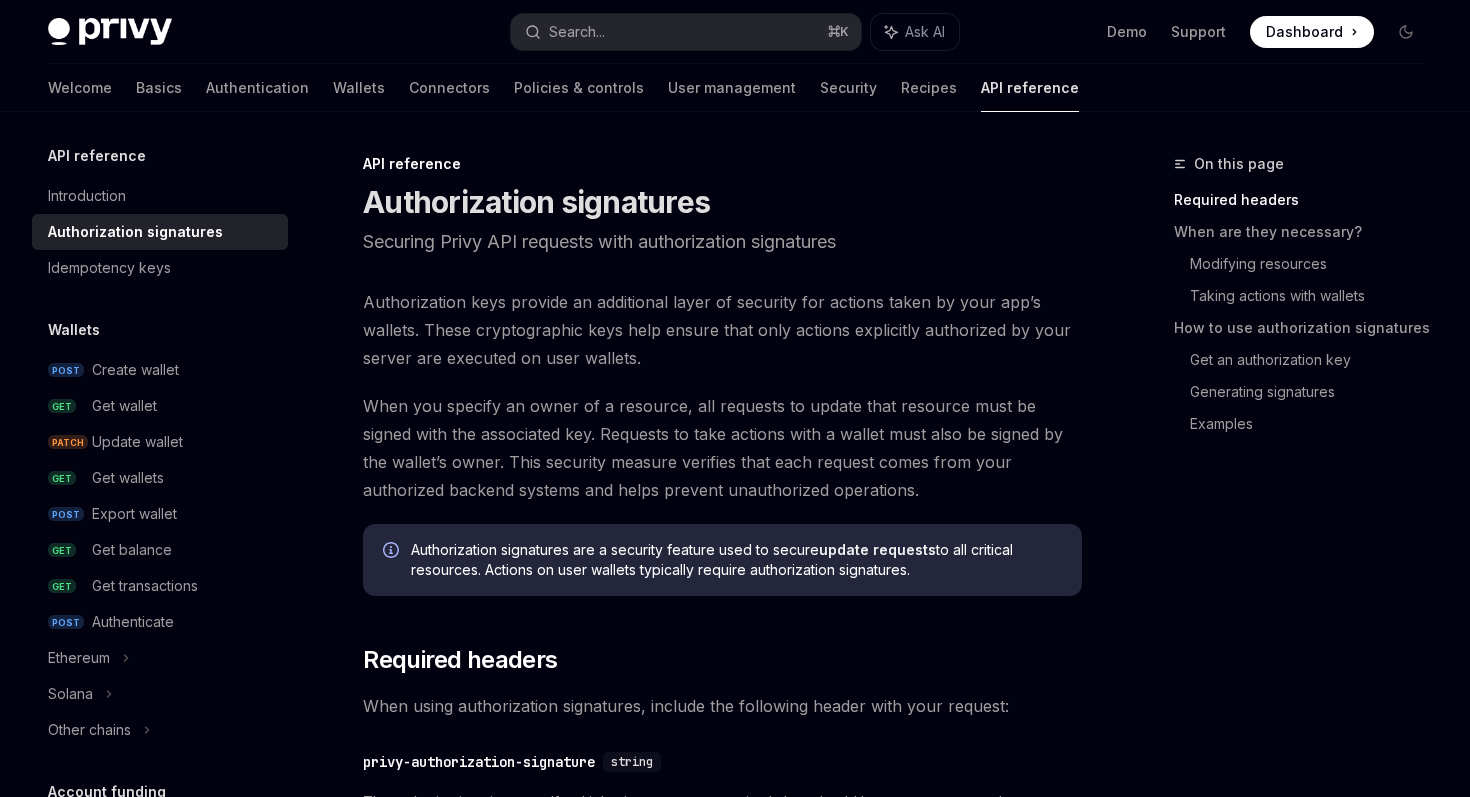 scroll, scrollTop: 0, scrollLeft: 0, axis: both 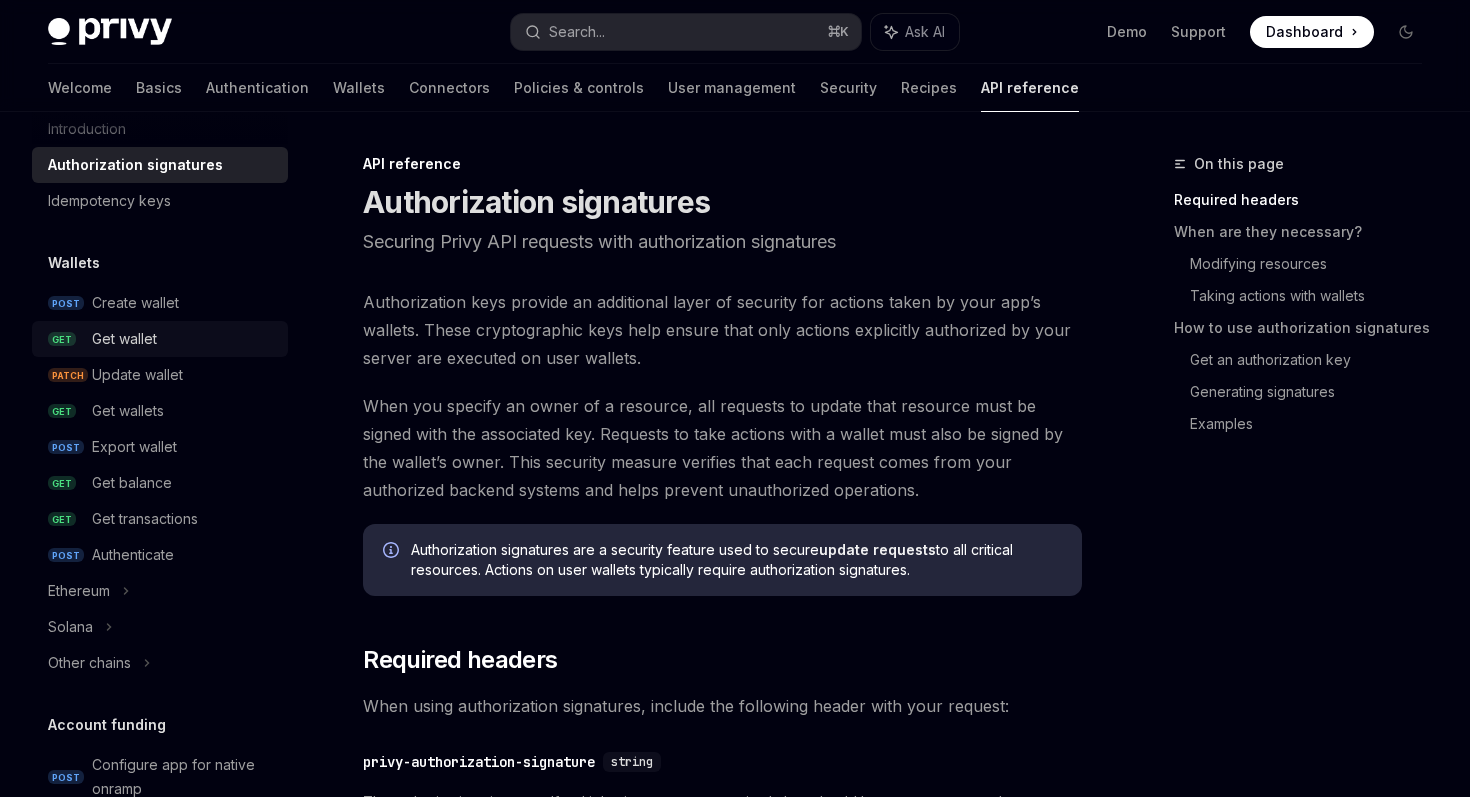 click on "Get wallet" at bounding box center [184, 339] 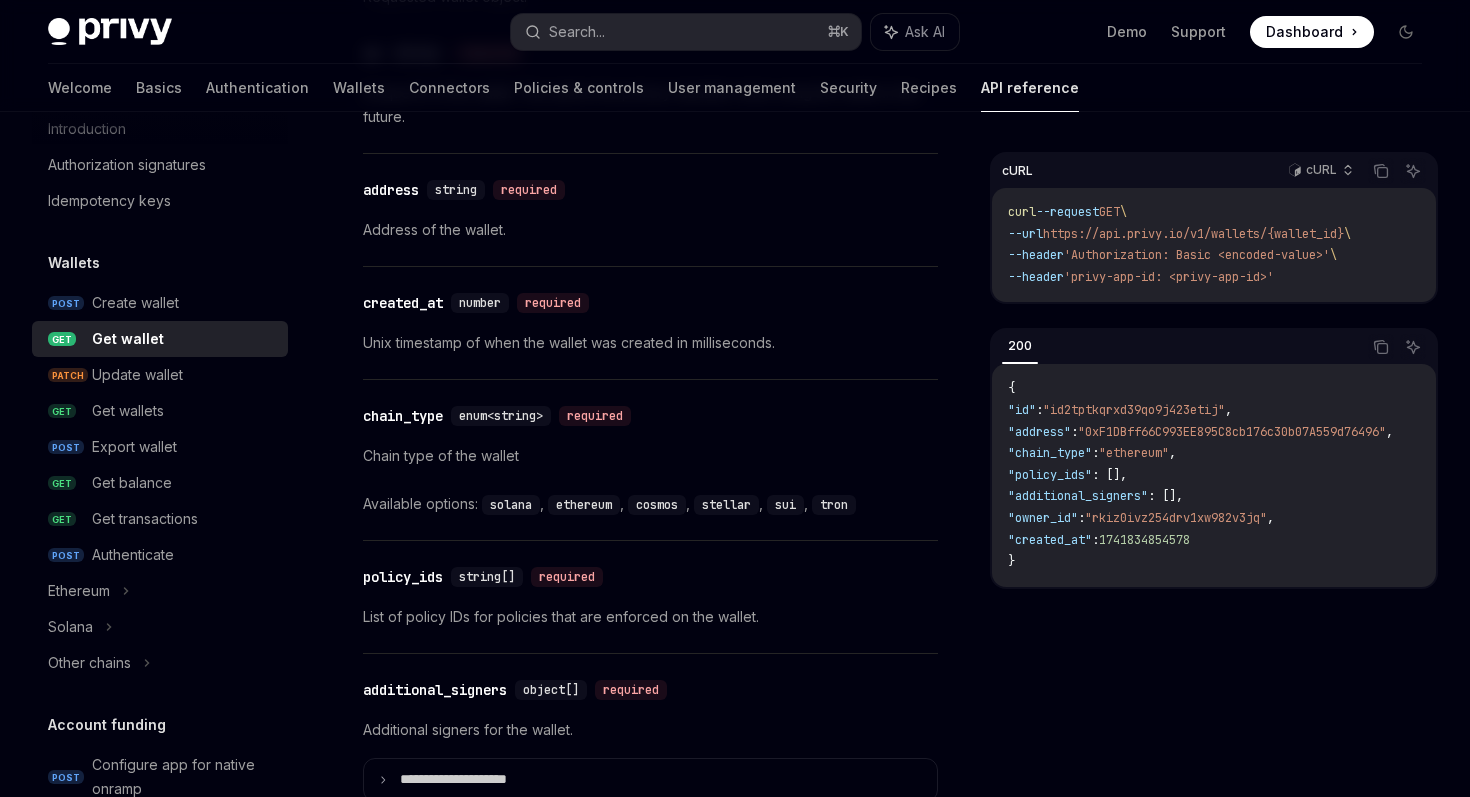 scroll, scrollTop: 1049, scrollLeft: 0, axis: vertical 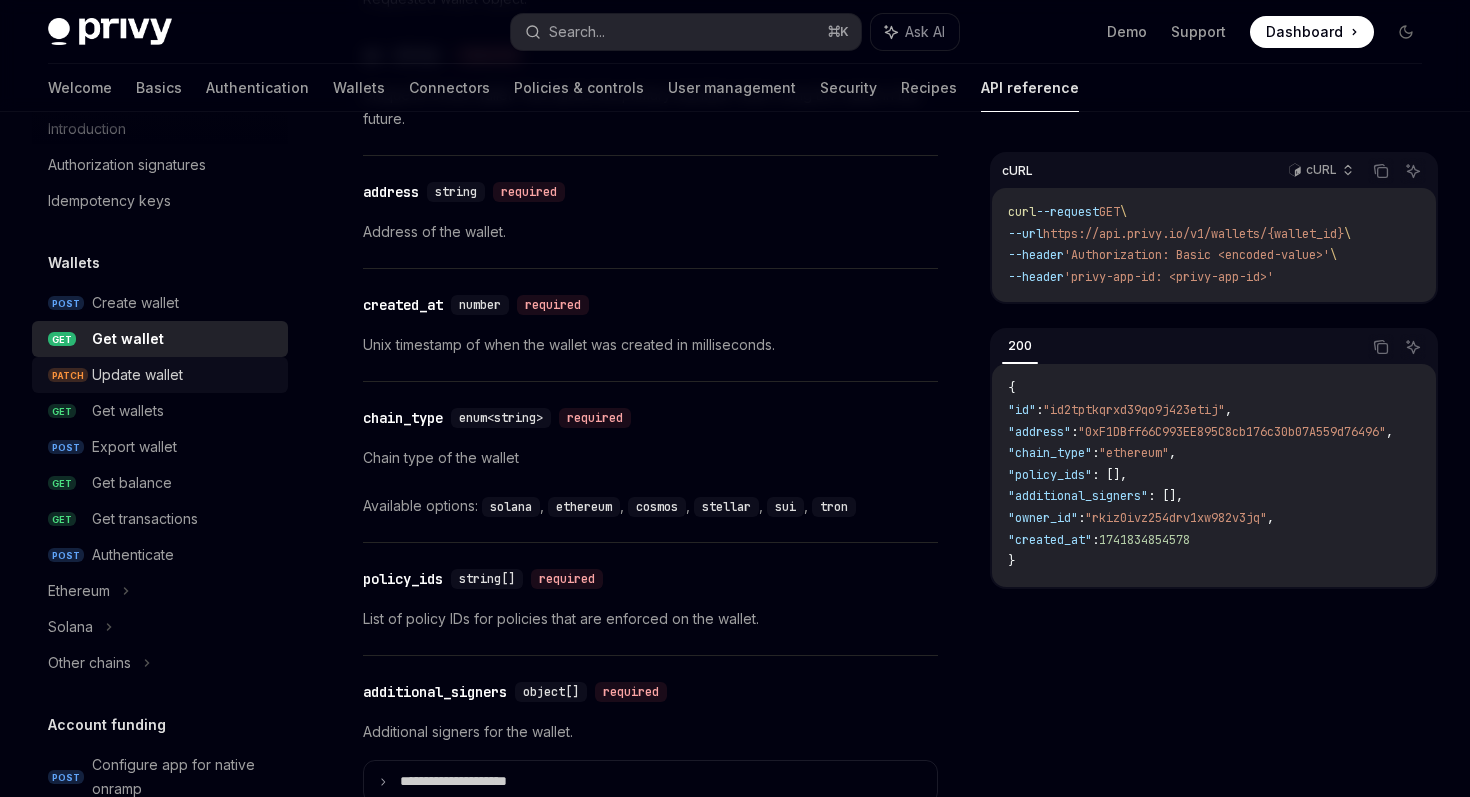 click on "Update wallet" at bounding box center (184, 375) 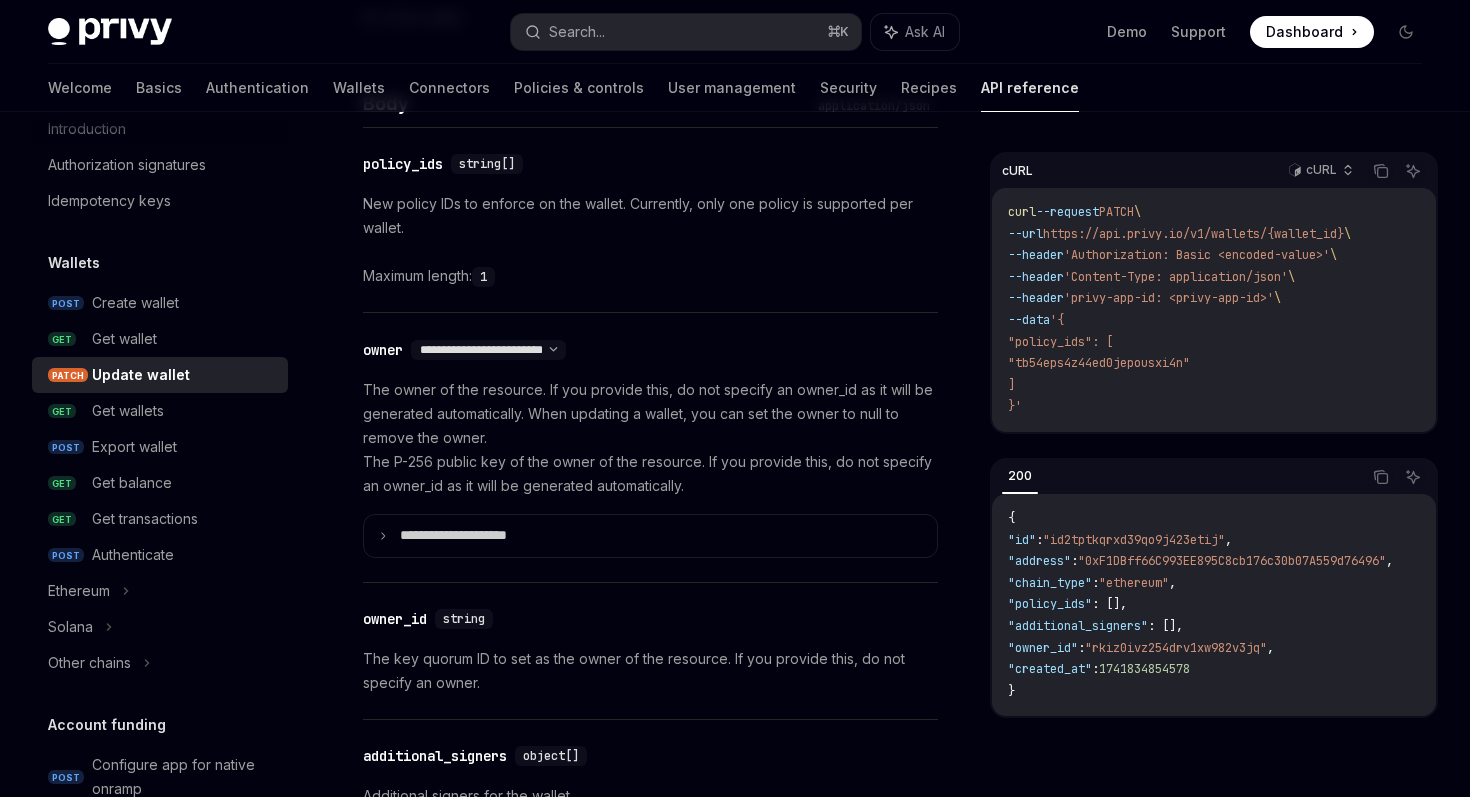 scroll, scrollTop: 1030, scrollLeft: 0, axis: vertical 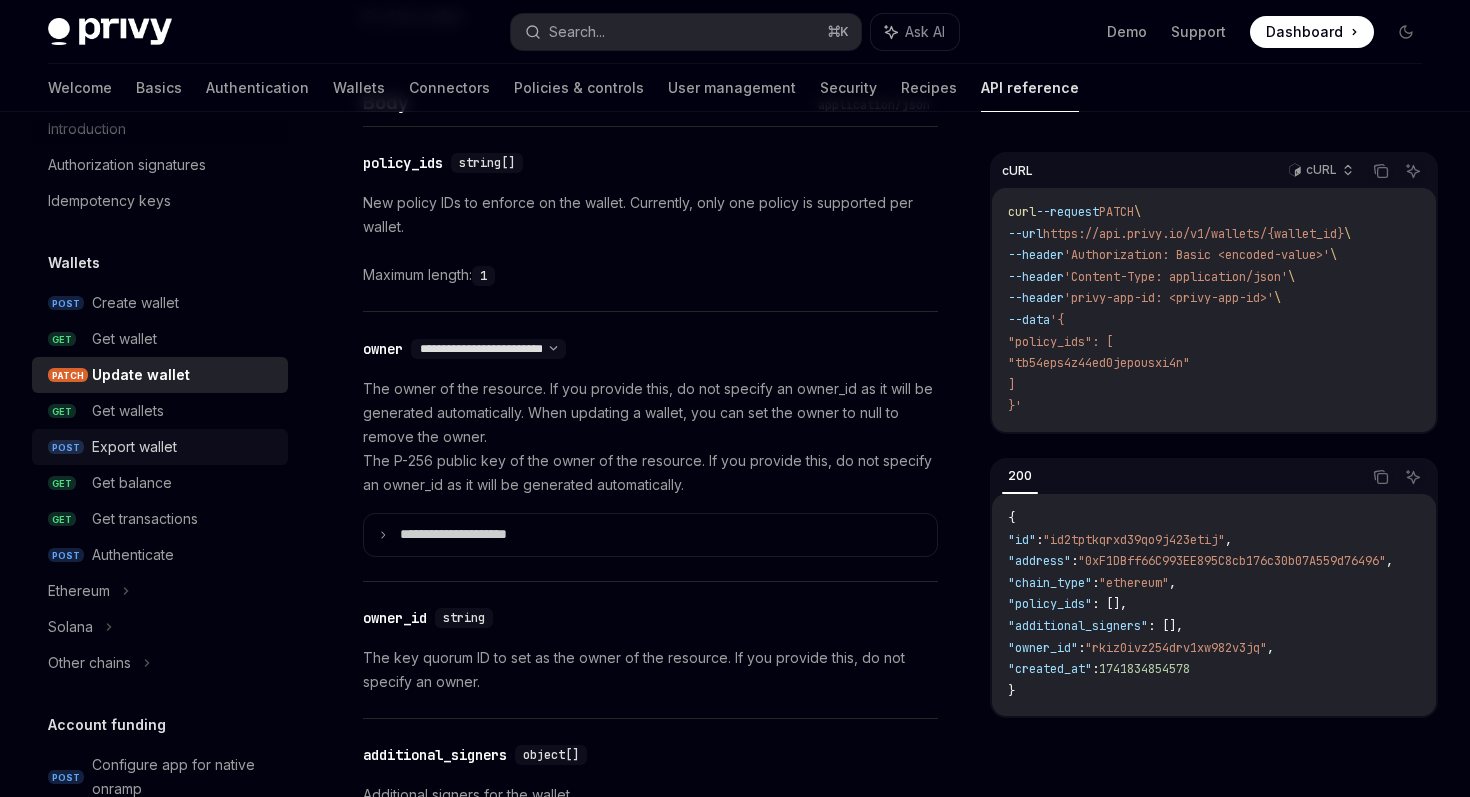 click on "Export wallet" at bounding box center [184, 447] 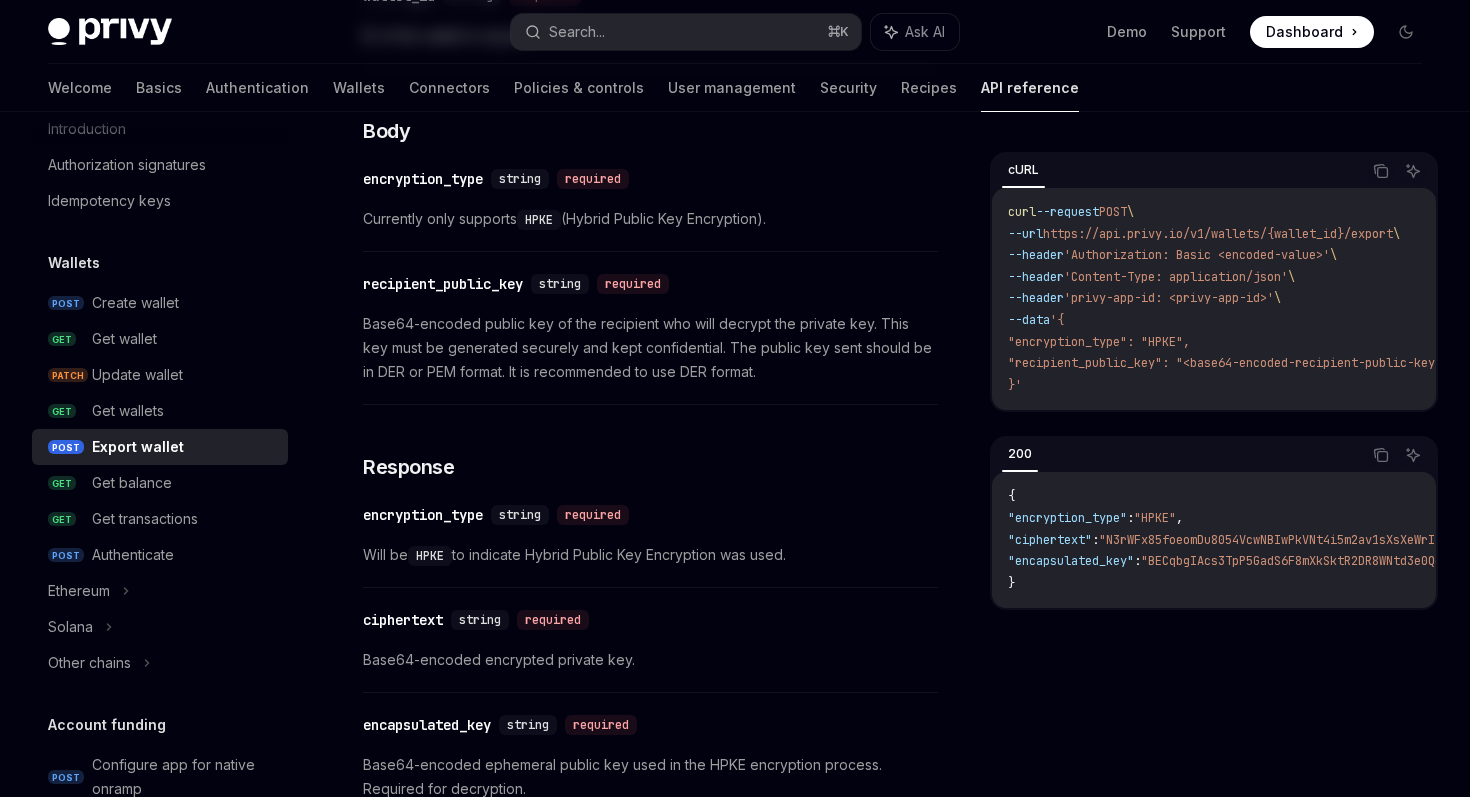 scroll, scrollTop: 0, scrollLeft: 0, axis: both 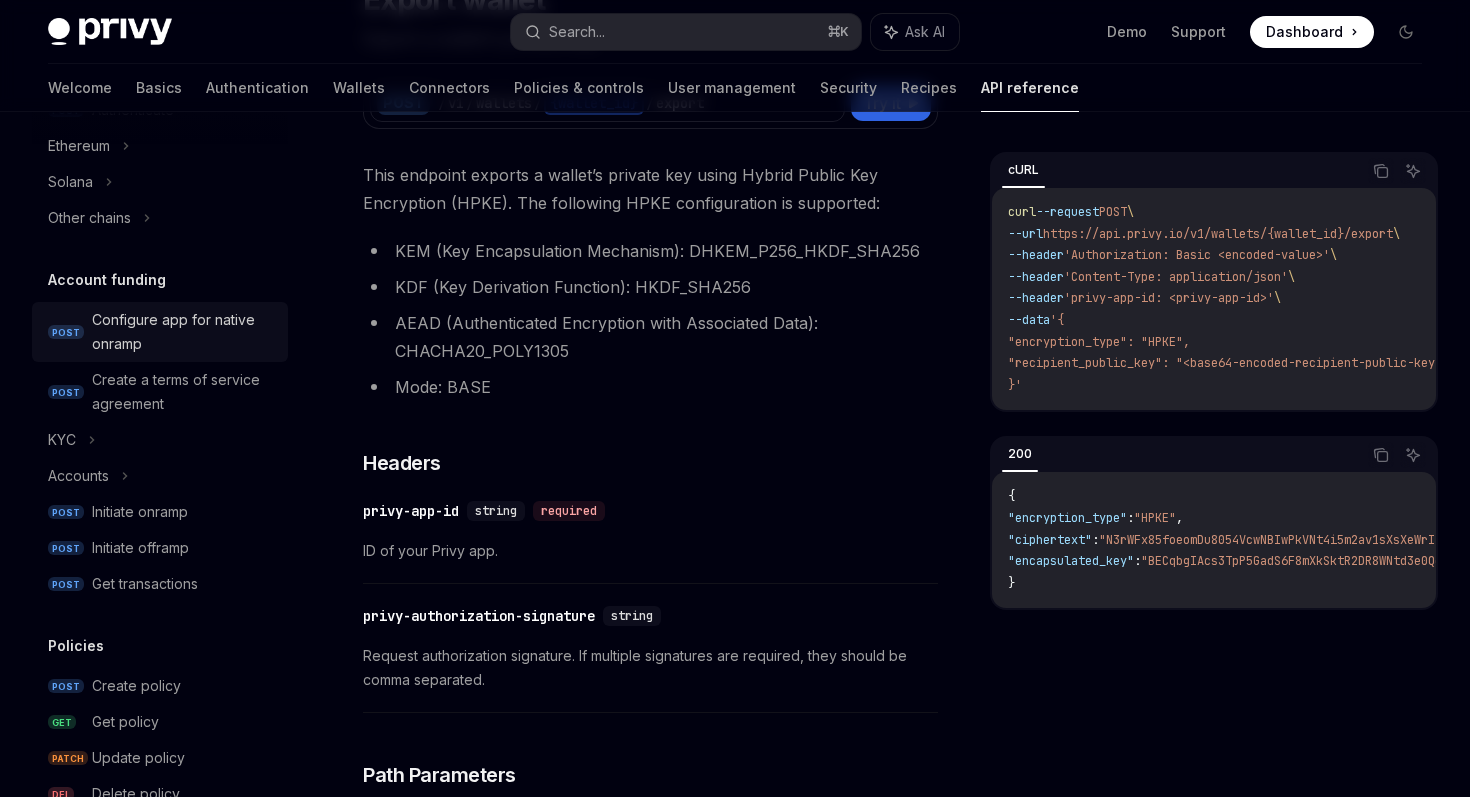 click on "Configure app for native onramp" at bounding box center (184, 332) 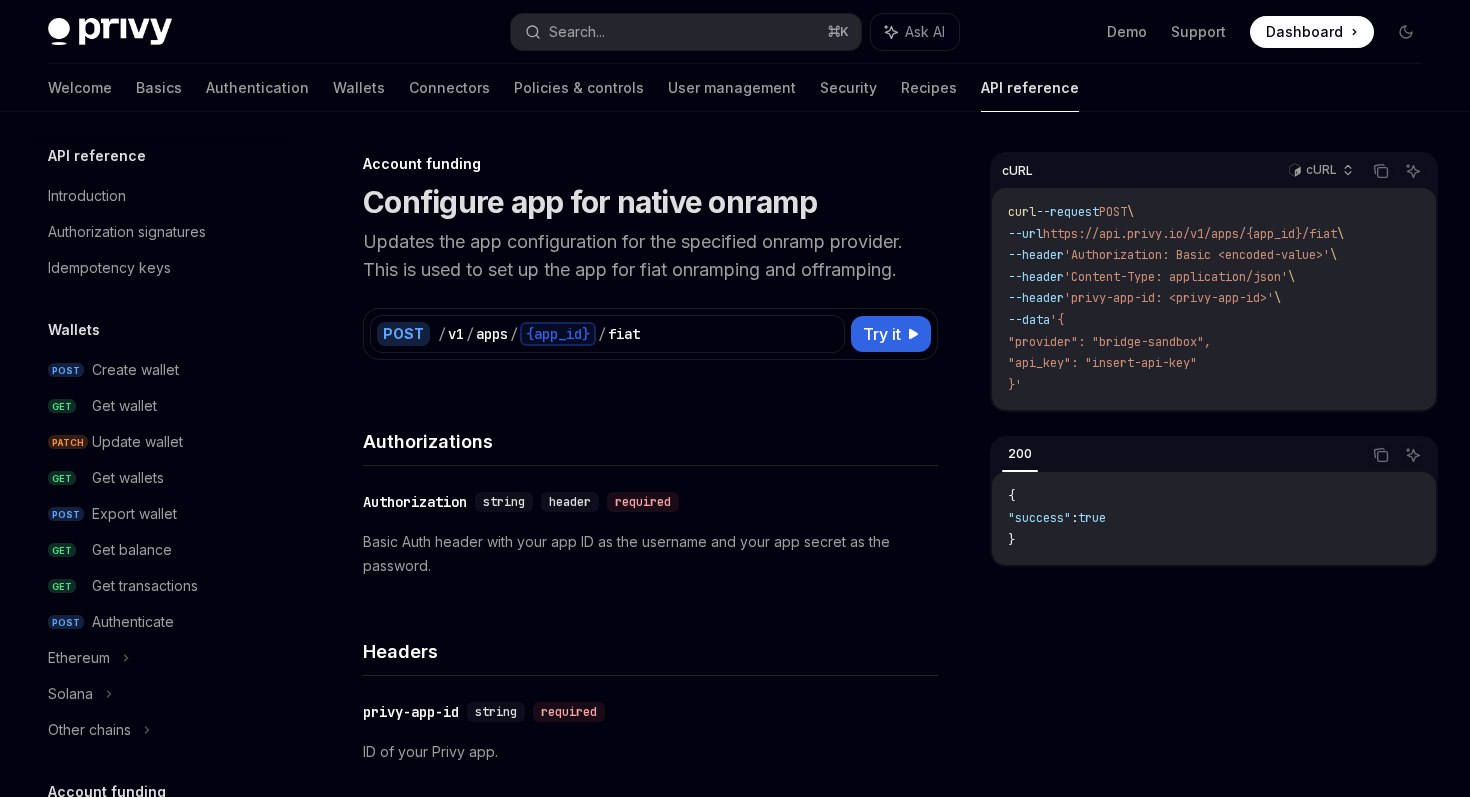 scroll, scrollTop: 0, scrollLeft: 0, axis: both 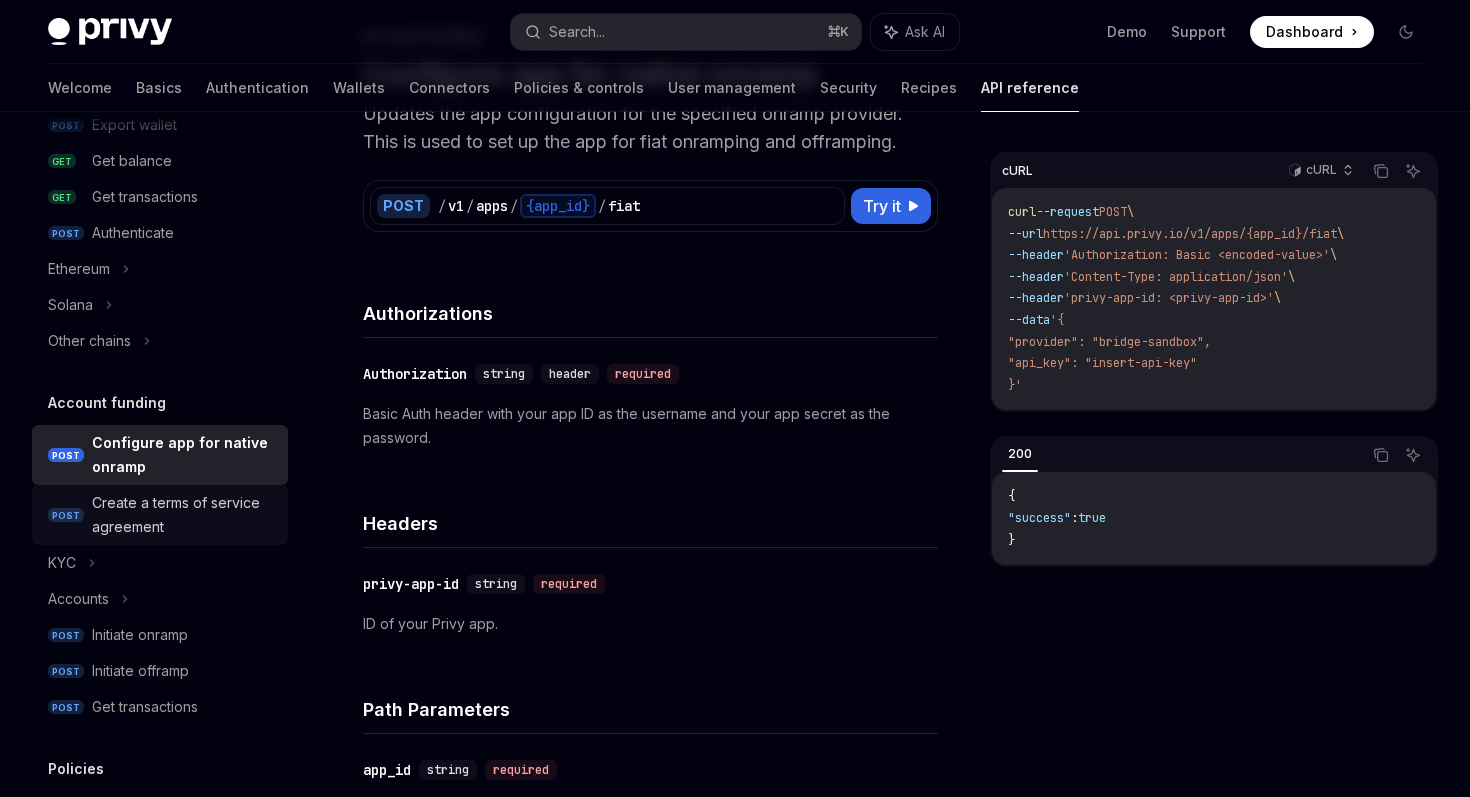 click on "Create a terms of service agreement" at bounding box center [184, 515] 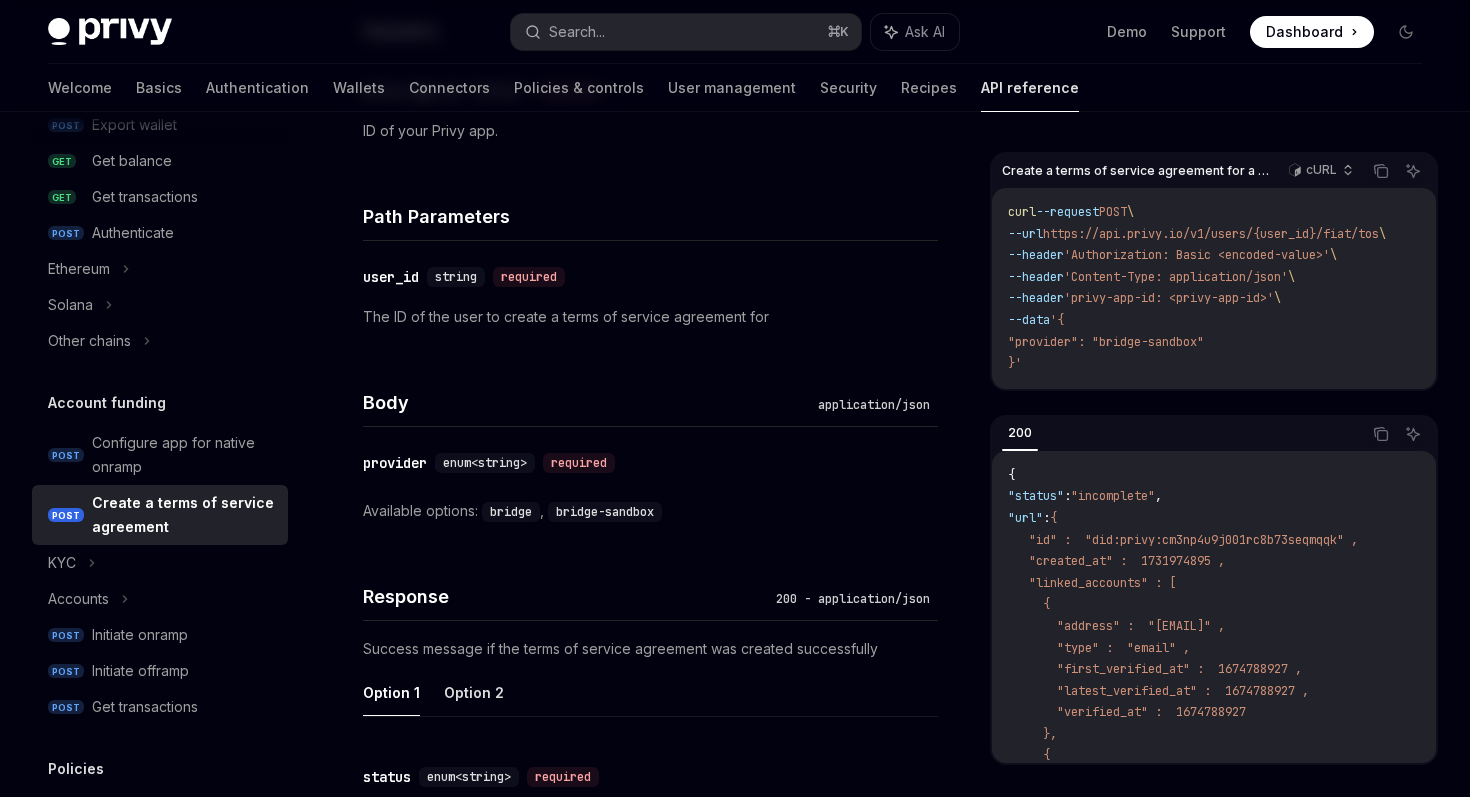 scroll, scrollTop: 661, scrollLeft: 0, axis: vertical 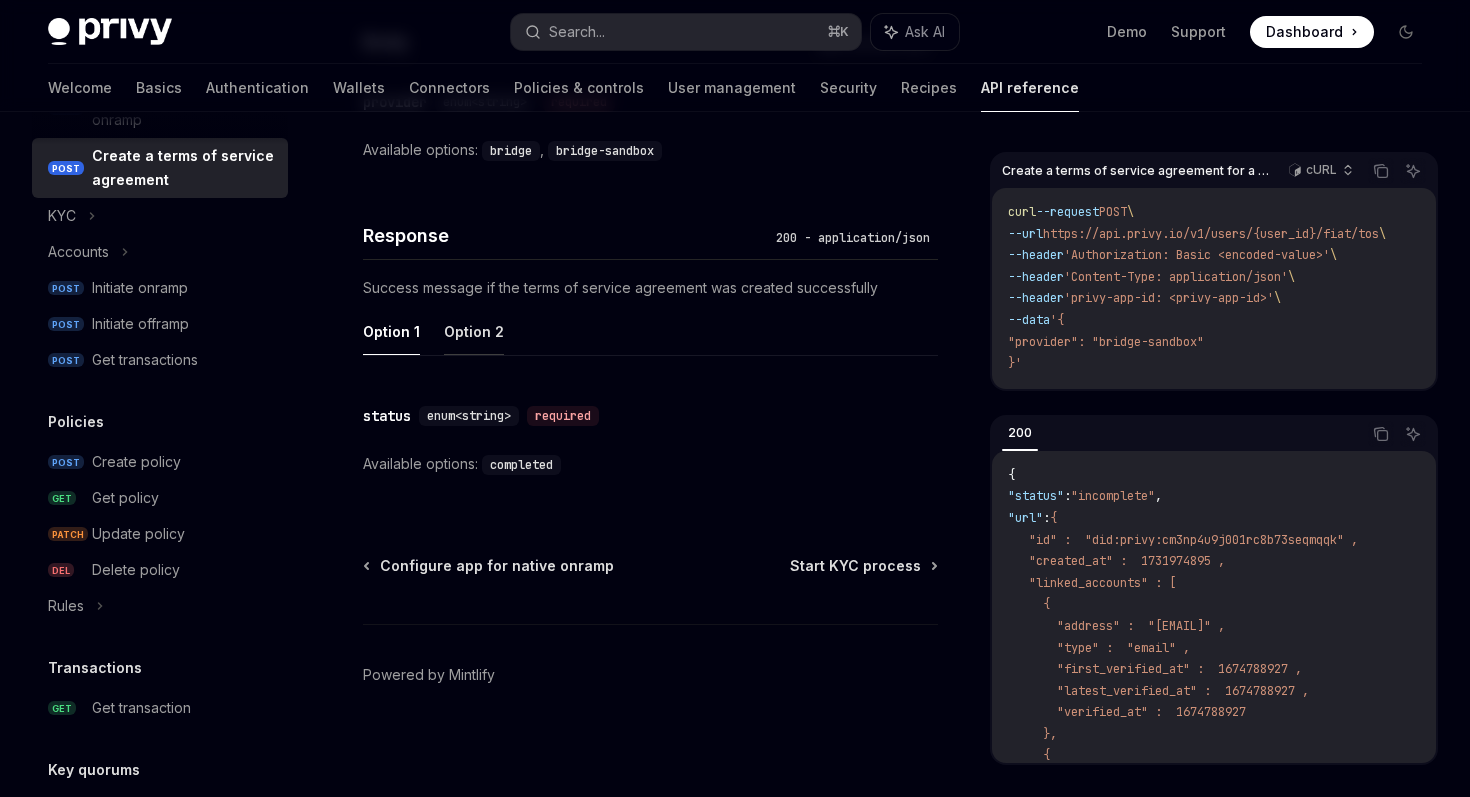 click on "Option 2" at bounding box center [474, 331] 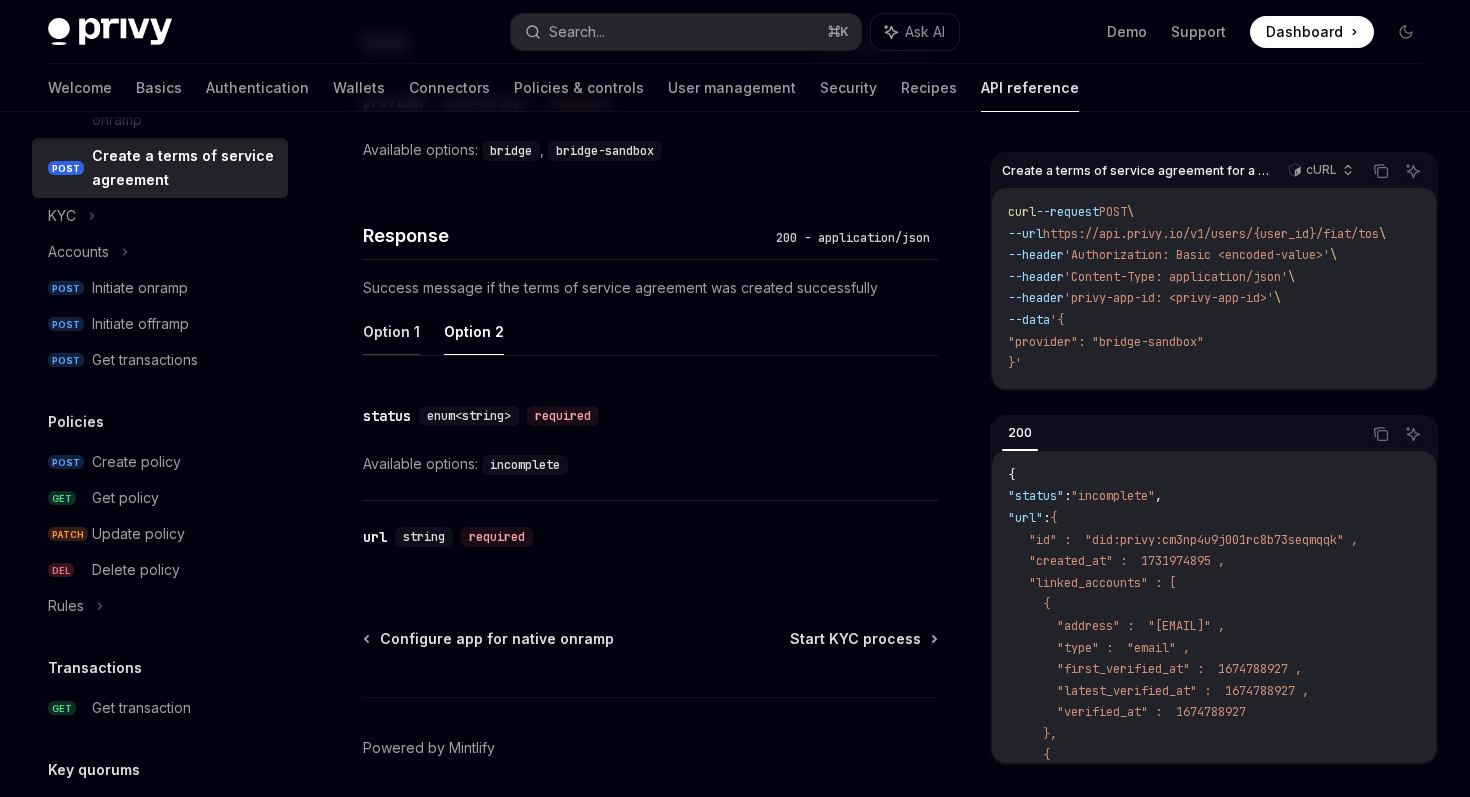 click on "Option 1" at bounding box center (391, 331) 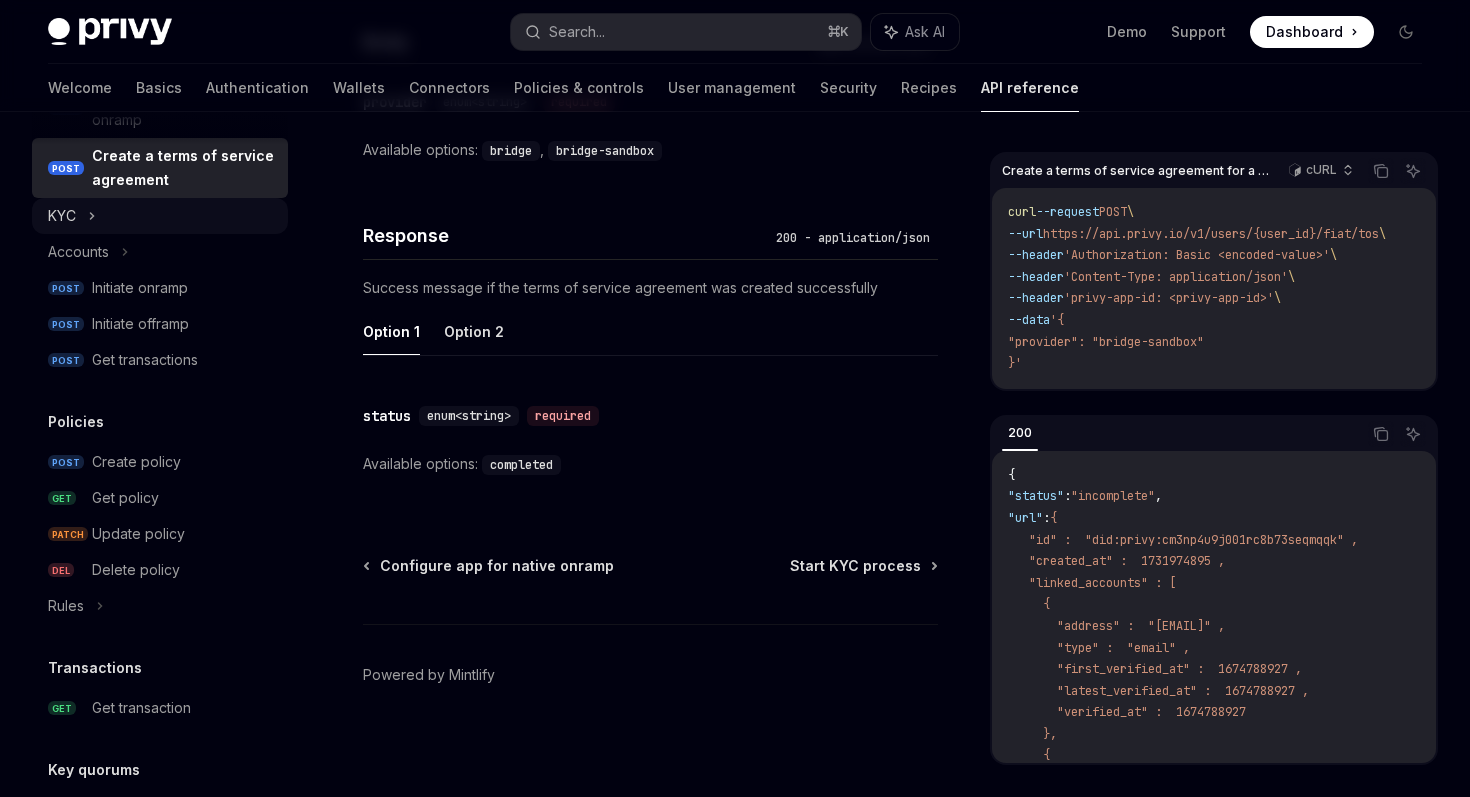click on "KYC" at bounding box center [160, 216] 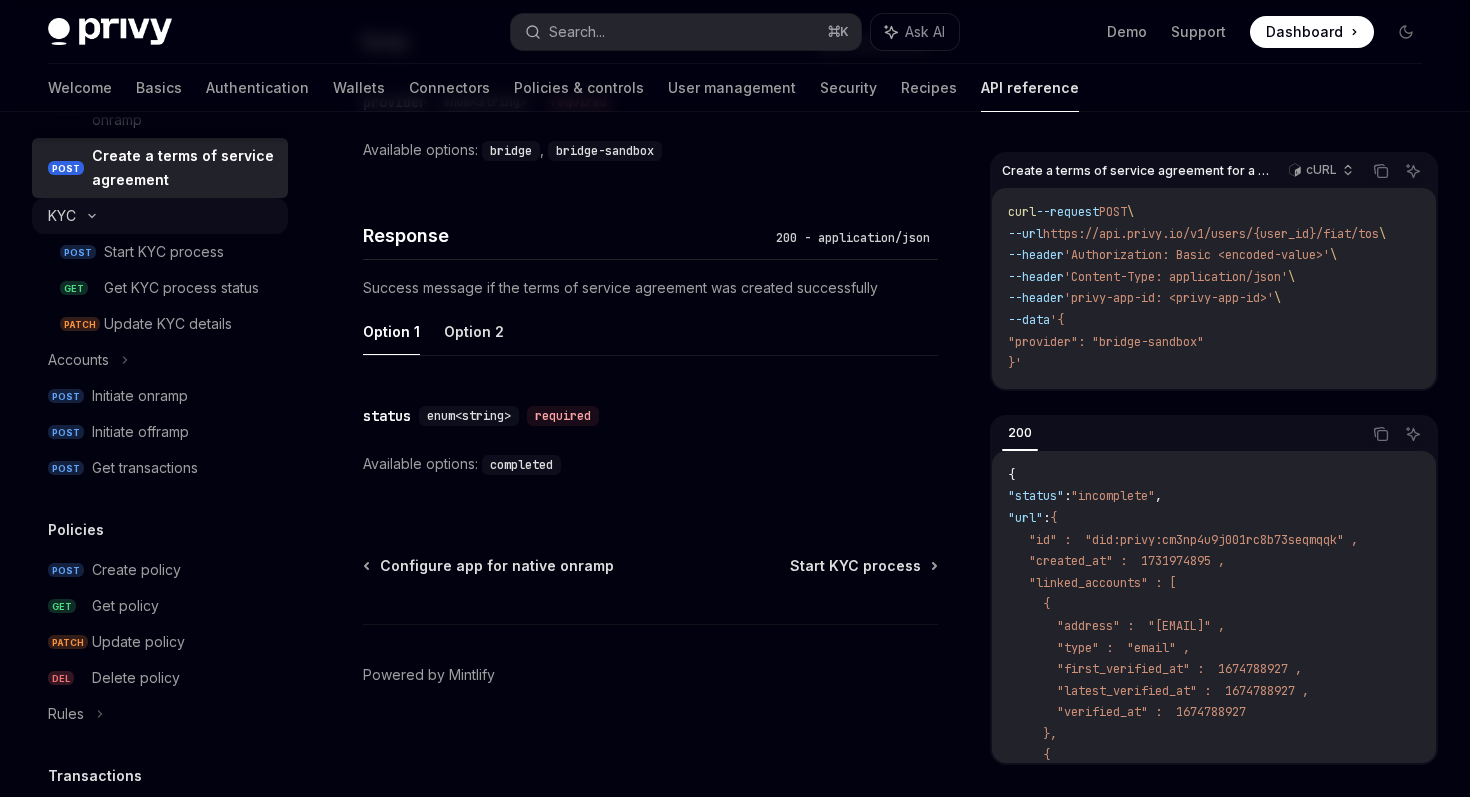 scroll, scrollTop: 0, scrollLeft: 0, axis: both 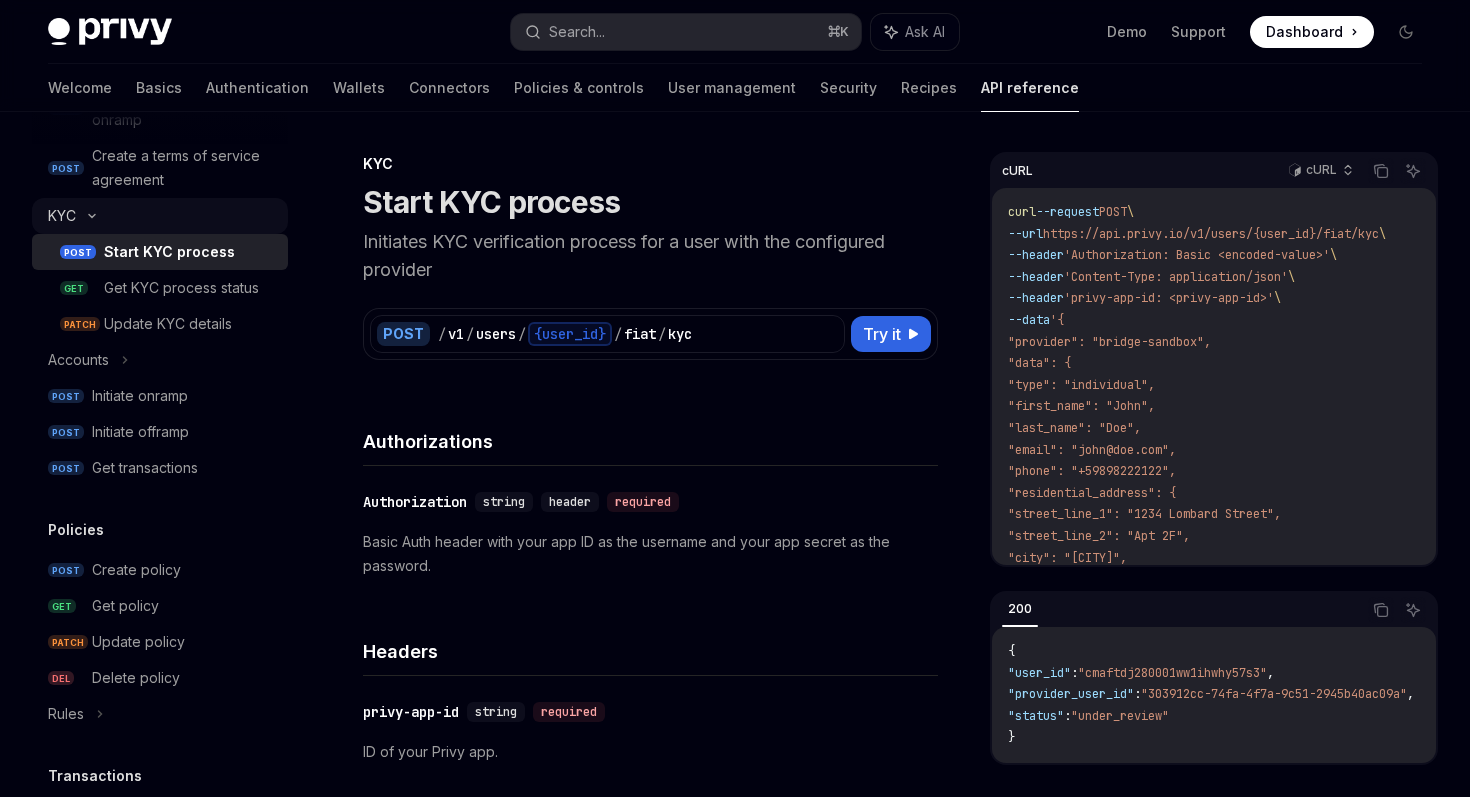 click on "KYC" at bounding box center (160, 216) 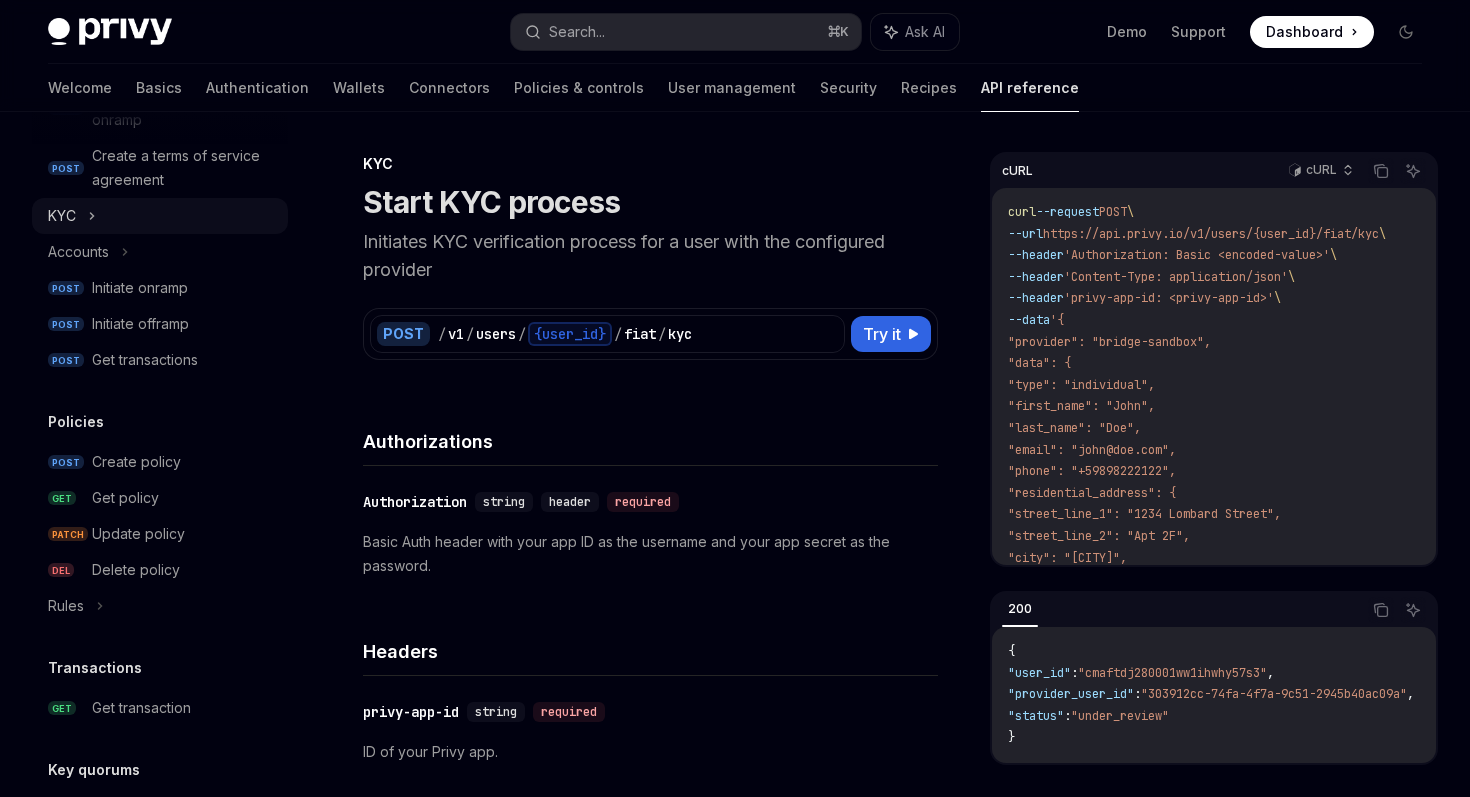 click 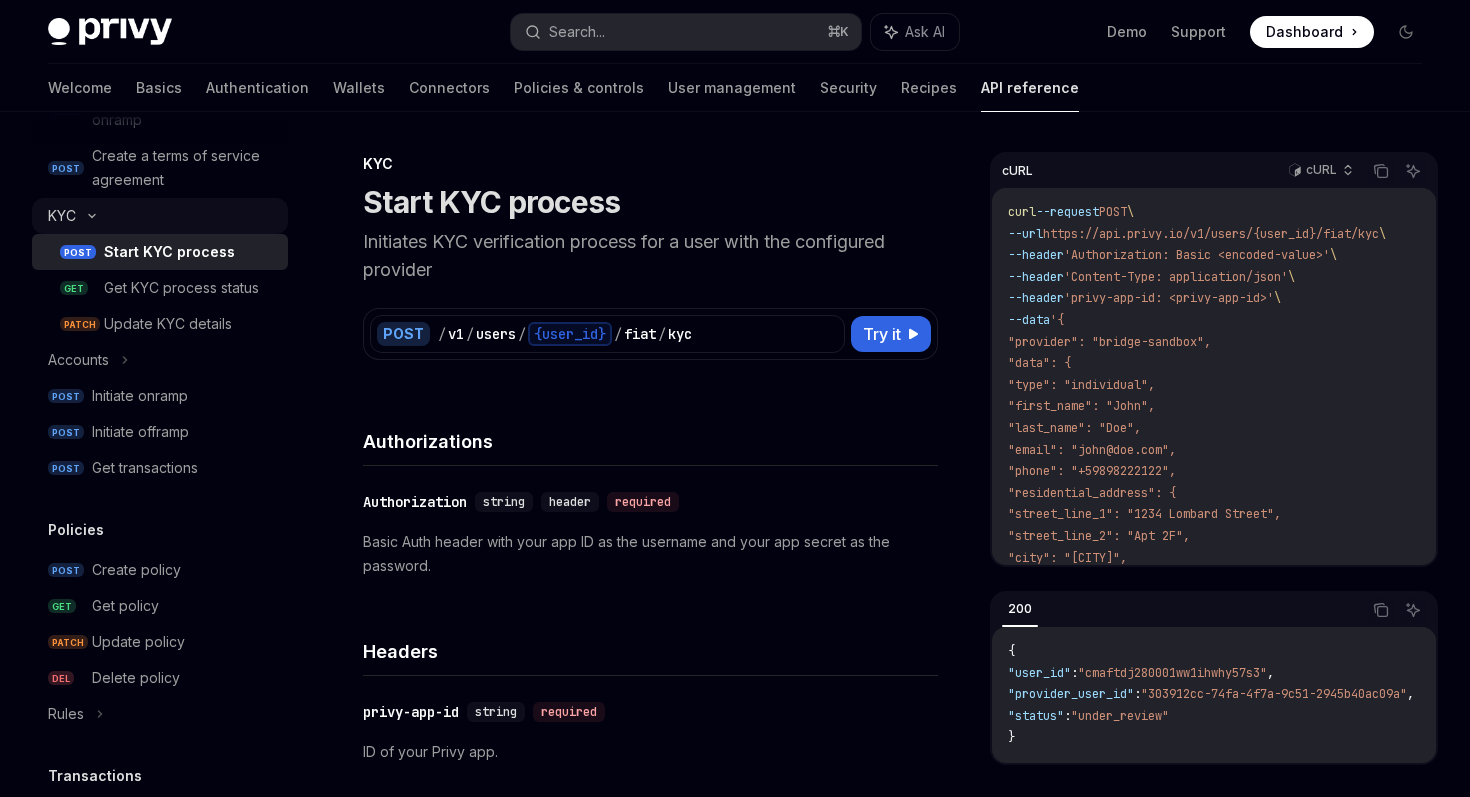 click on "KYC" at bounding box center (160, 216) 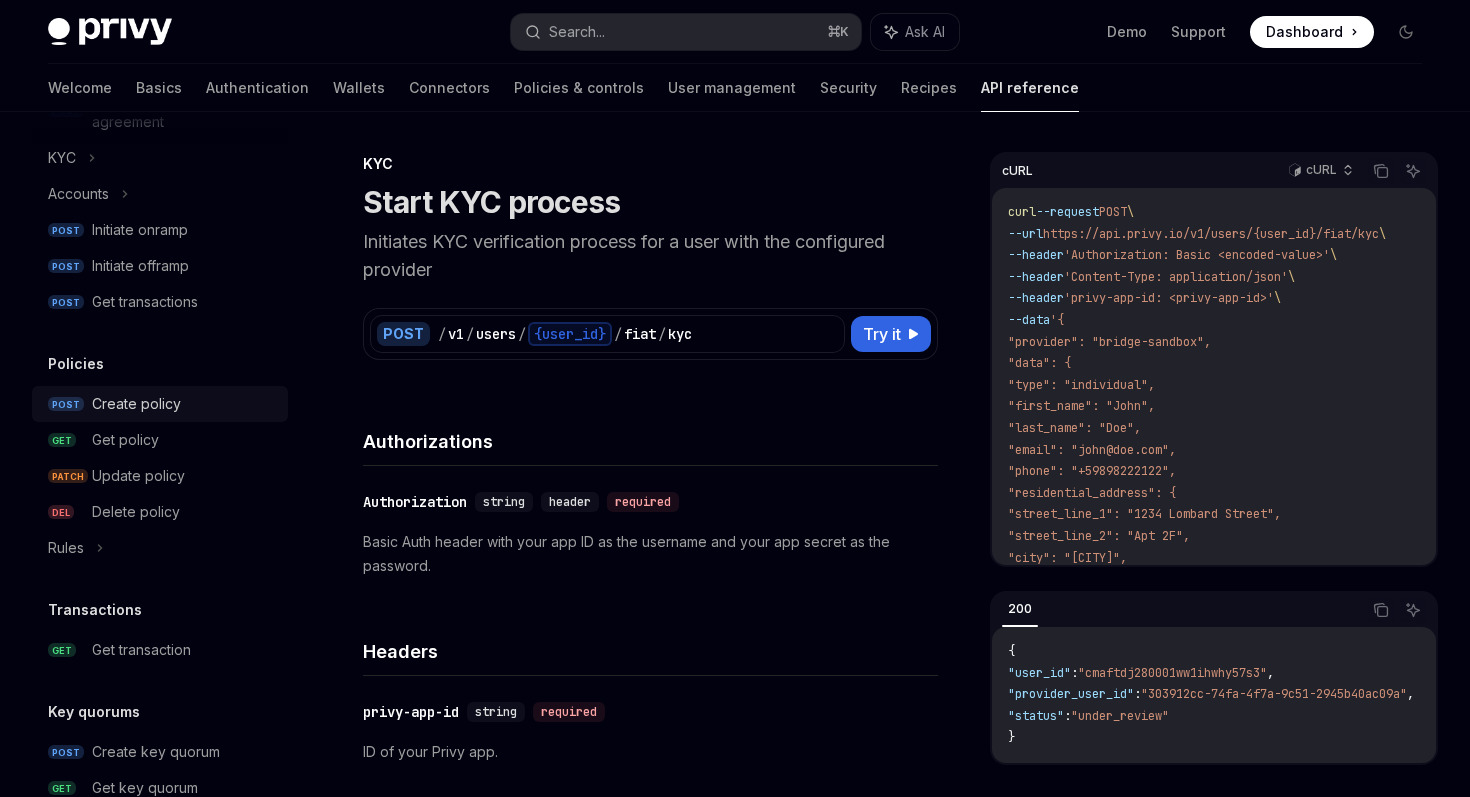 scroll, scrollTop: 798, scrollLeft: 0, axis: vertical 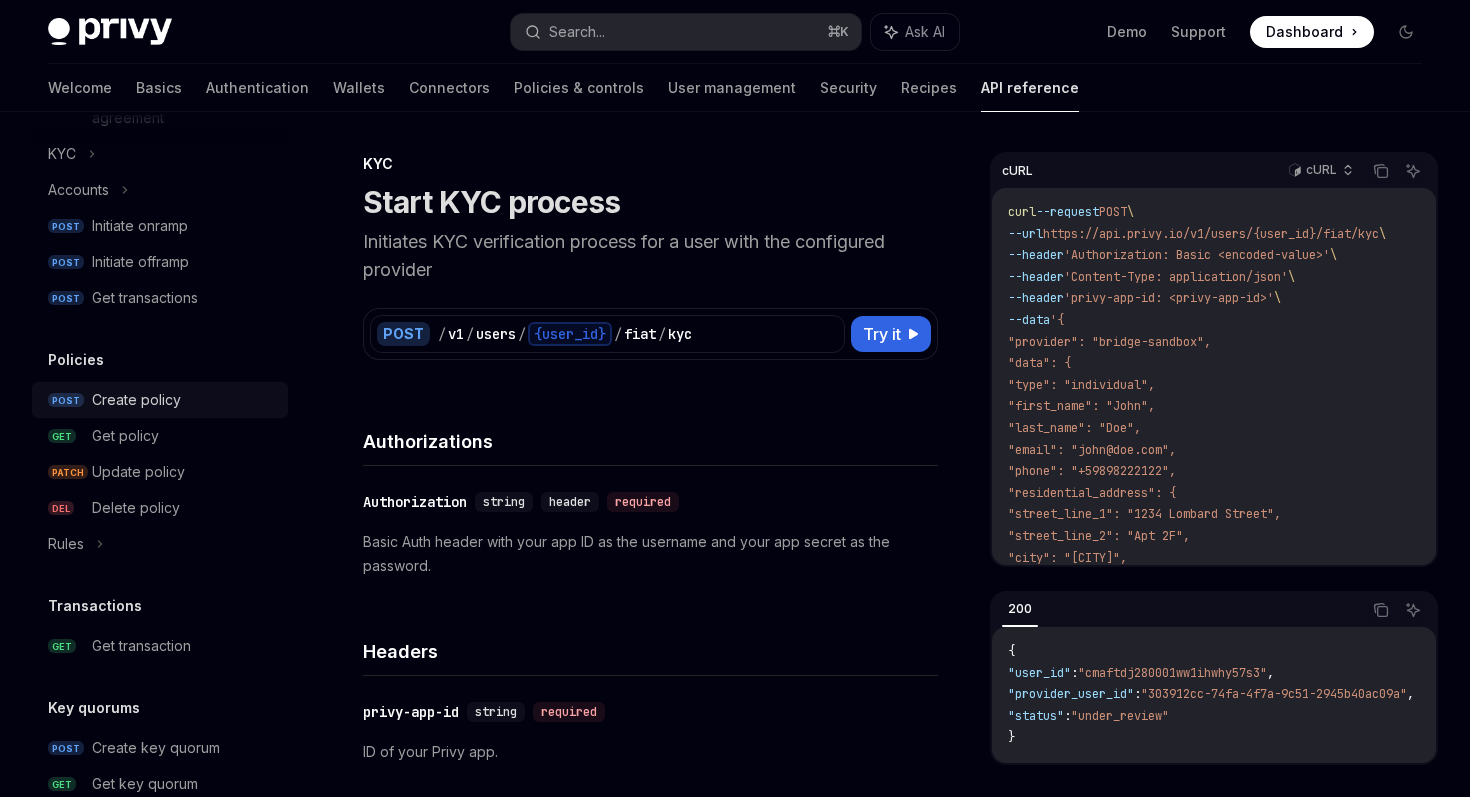 click on "Create policy" at bounding box center (184, 400) 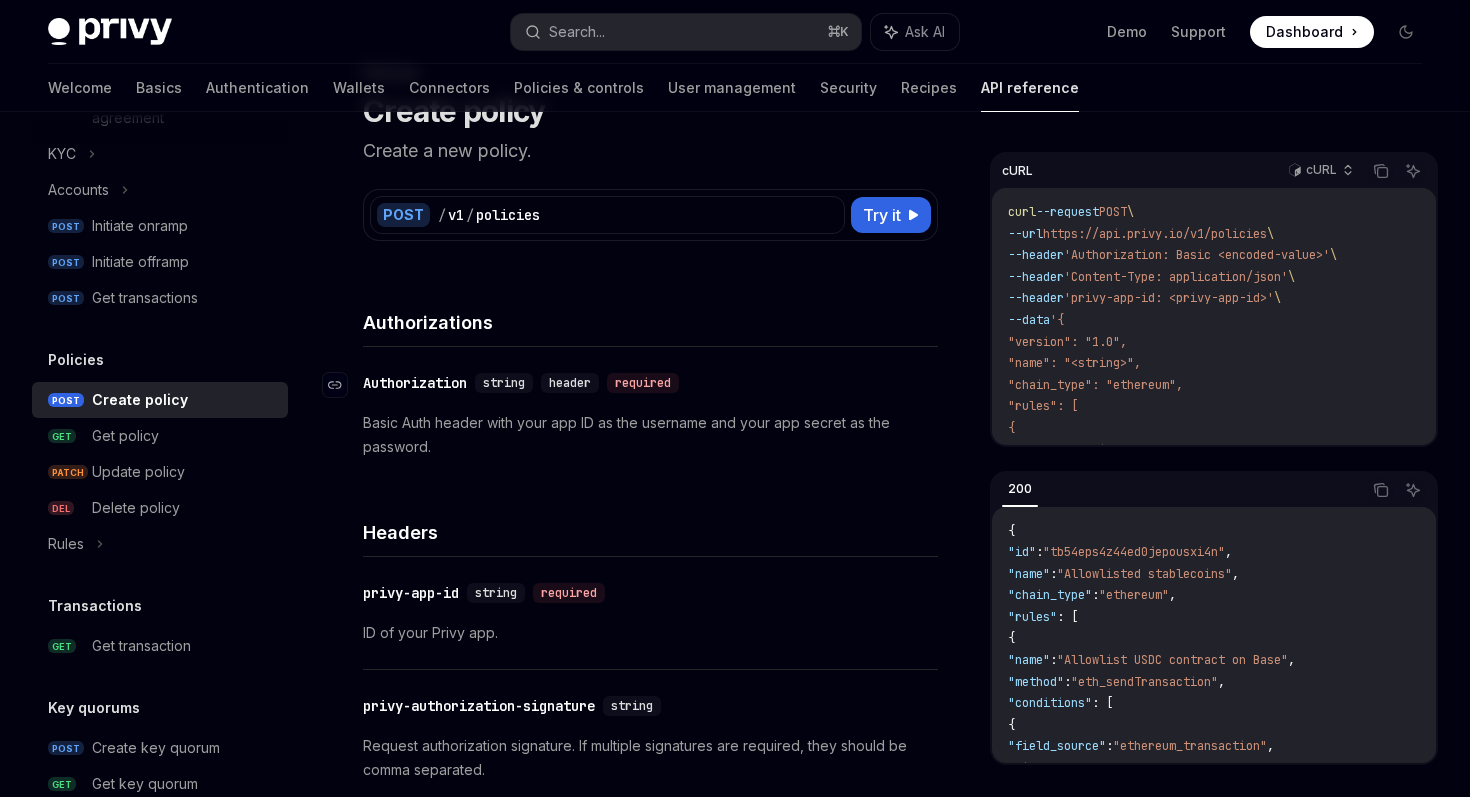 scroll, scrollTop: 68, scrollLeft: 0, axis: vertical 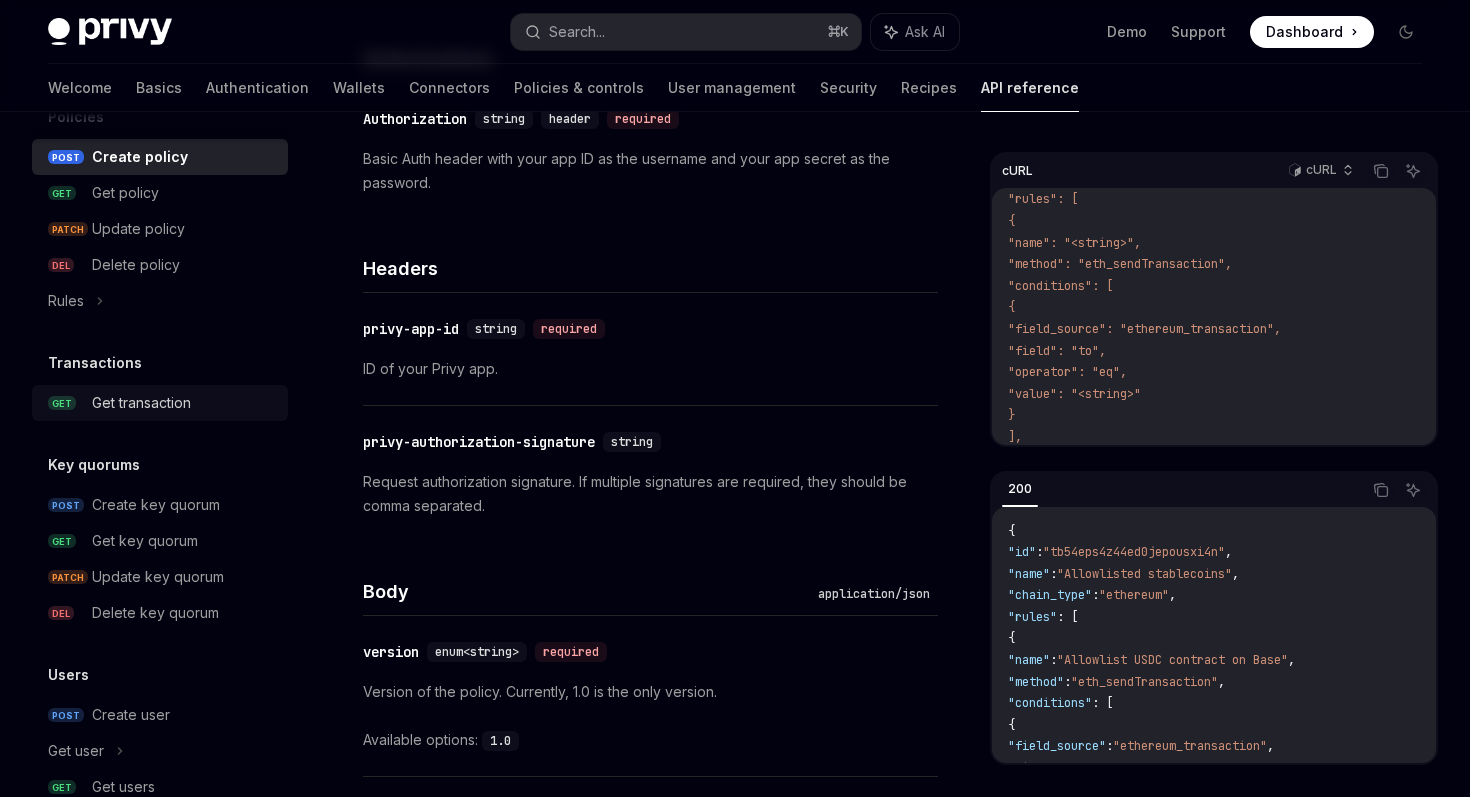 click on "Get transaction" at bounding box center (184, 403) 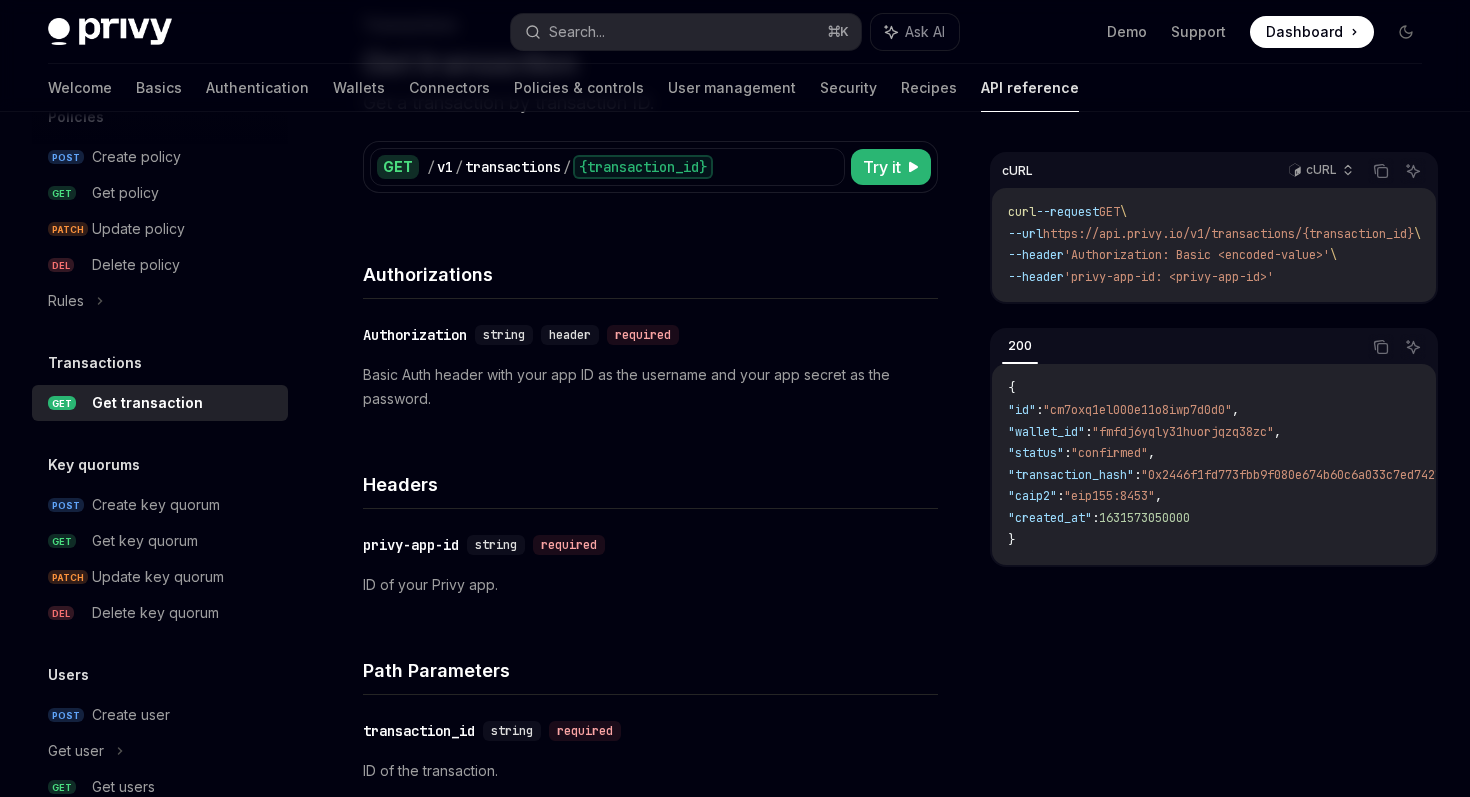 scroll, scrollTop: 127, scrollLeft: 0, axis: vertical 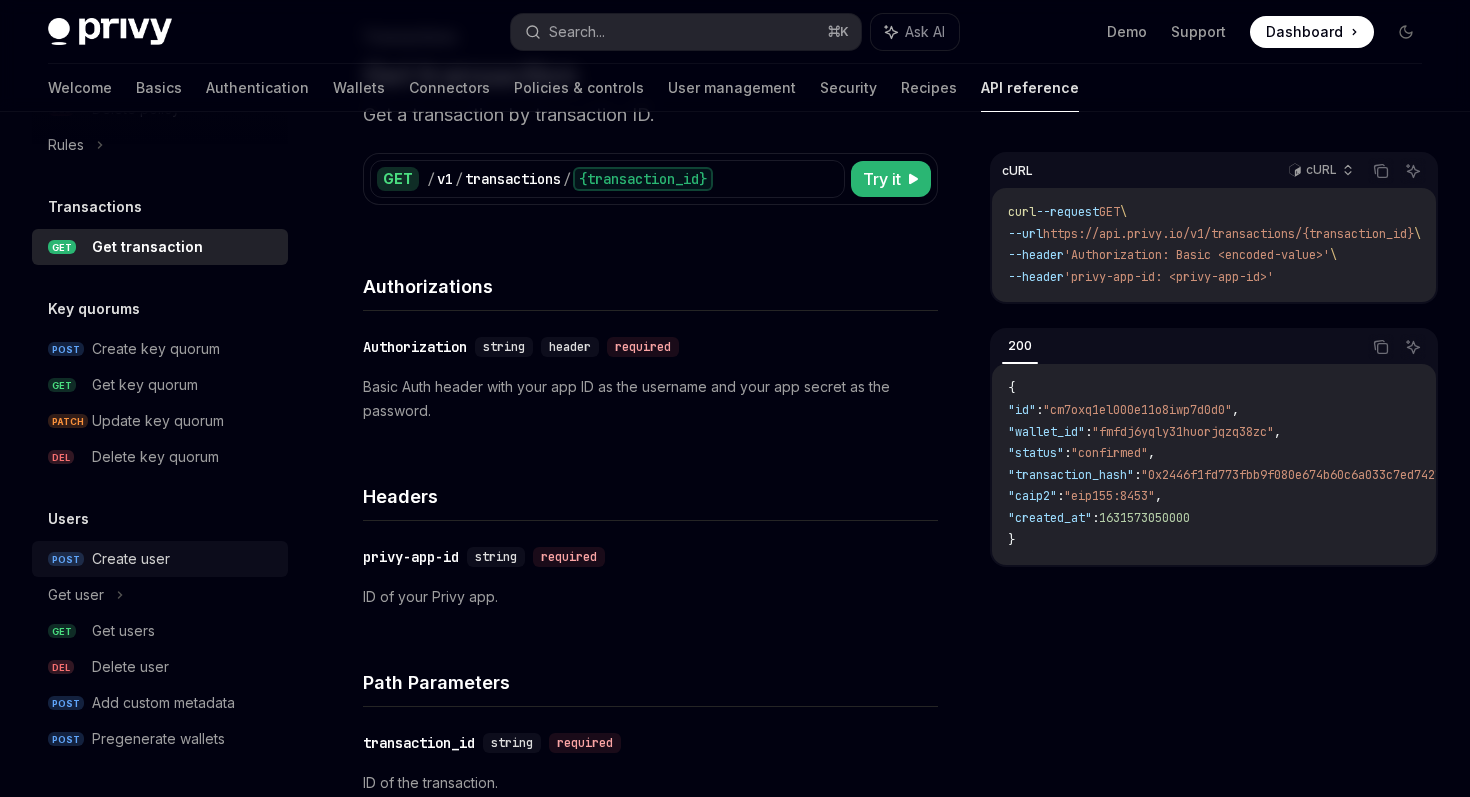 click on "POST Create user" at bounding box center [160, 559] 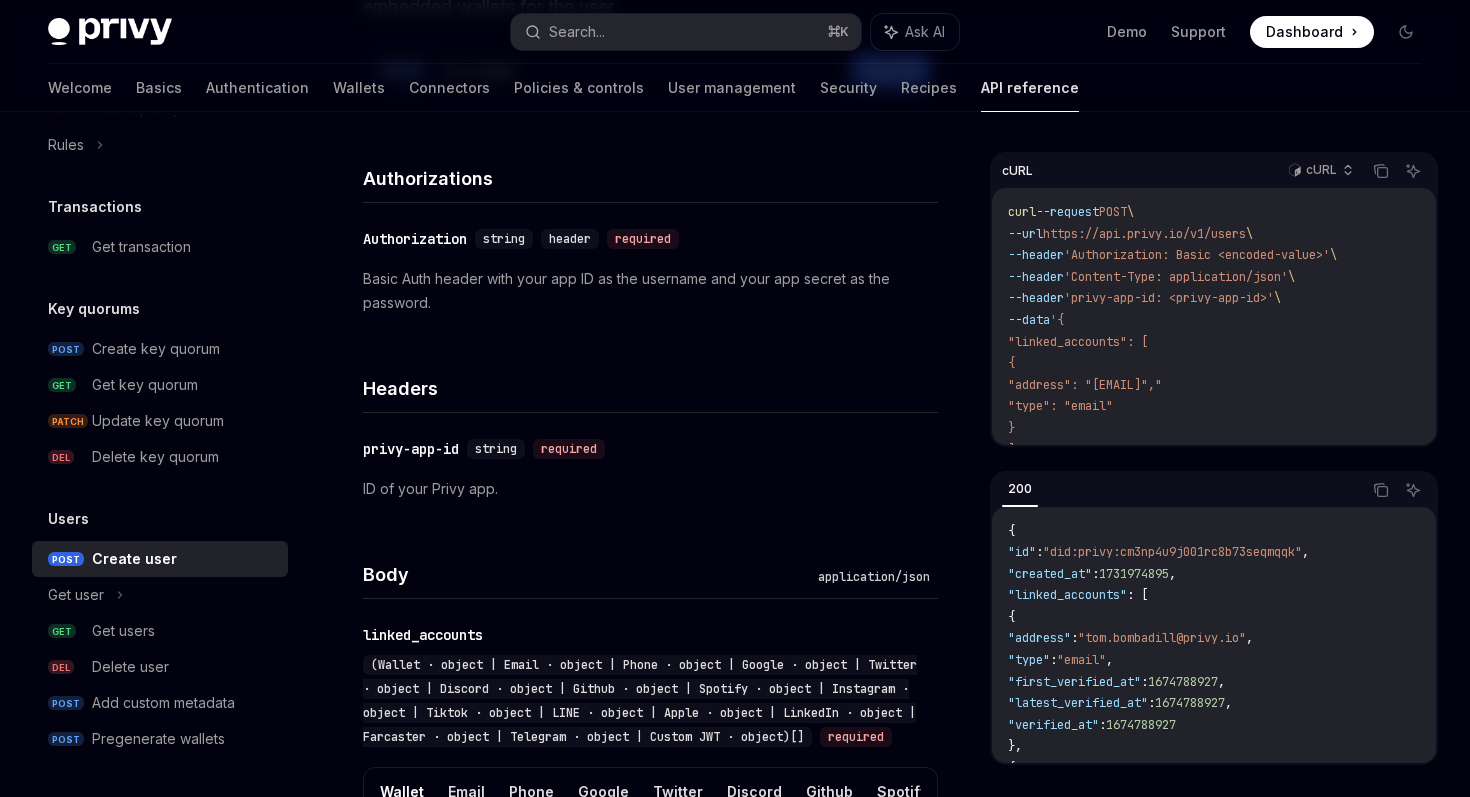 scroll, scrollTop: 293, scrollLeft: 0, axis: vertical 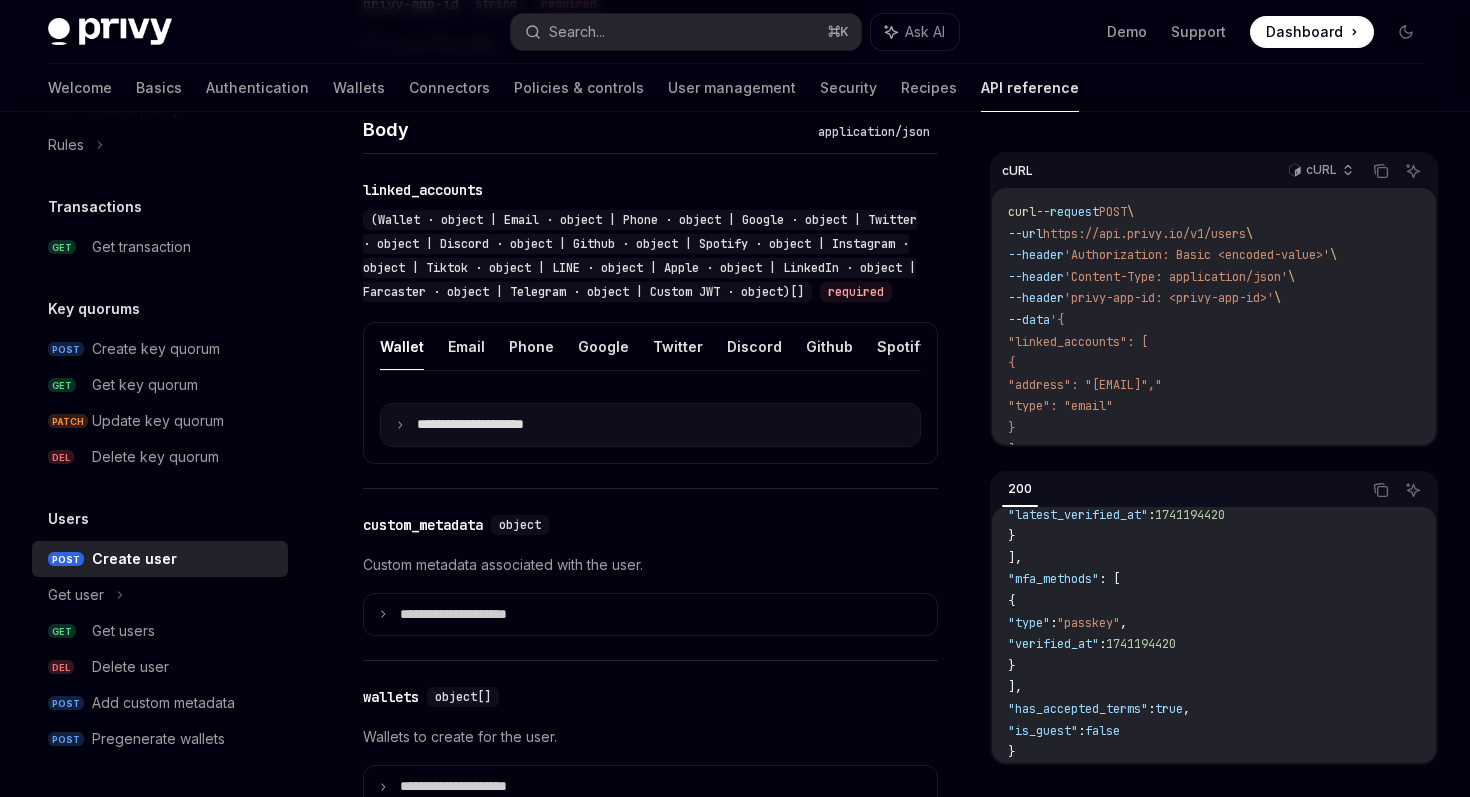 click on "**********" at bounding box center [650, 425] 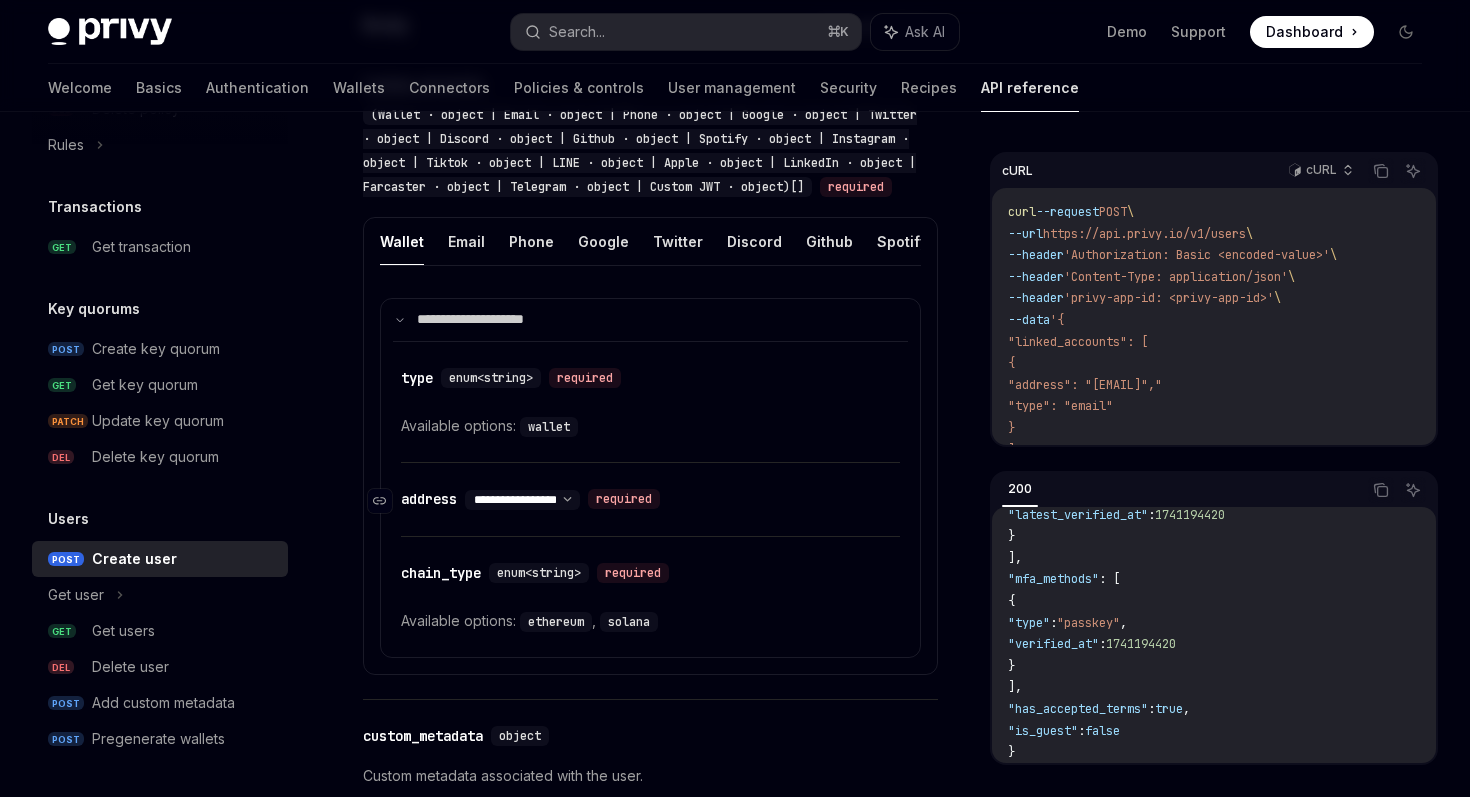 scroll, scrollTop: 815, scrollLeft: 0, axis: vertical 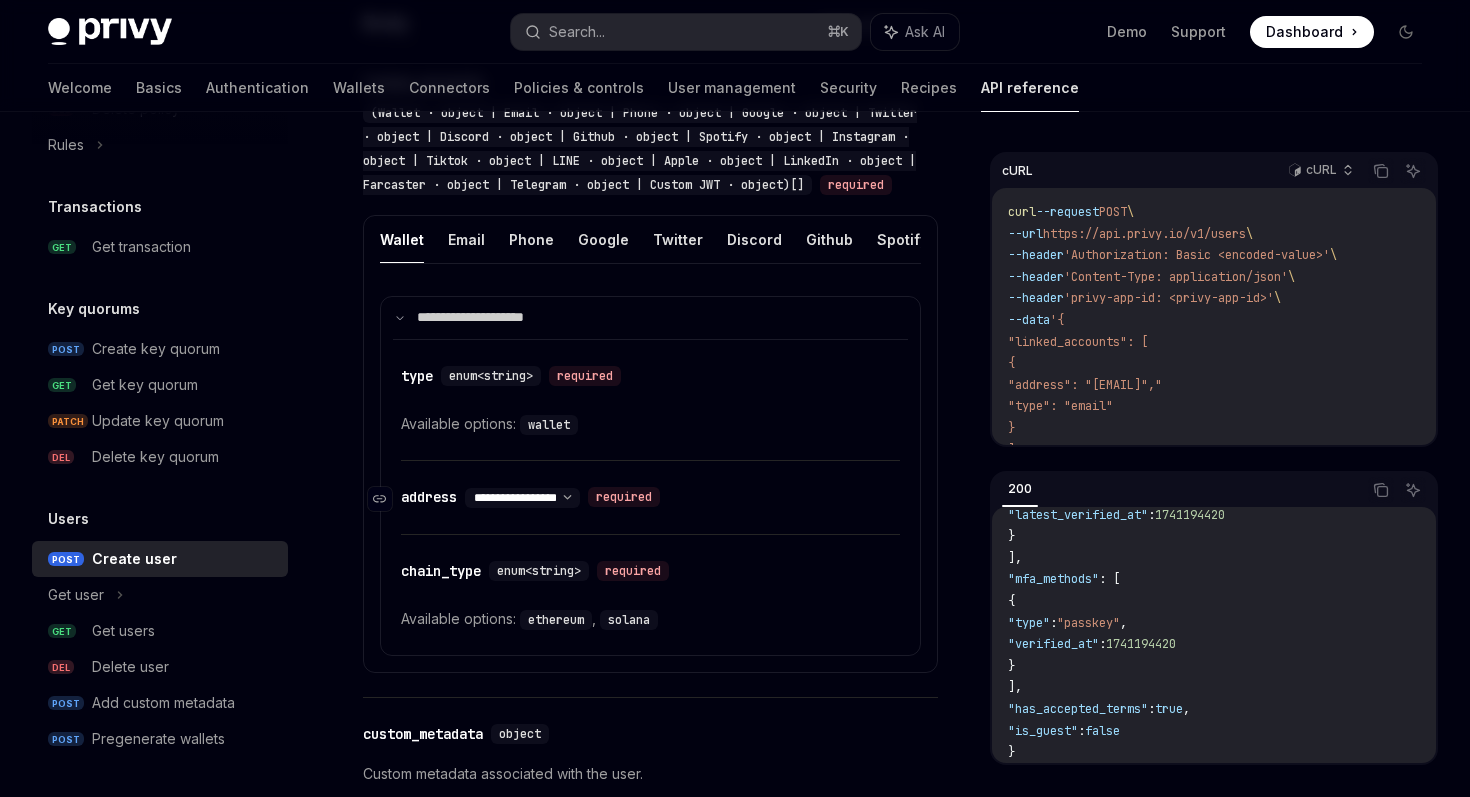 click on "**********" at bounding box center (522, 498) 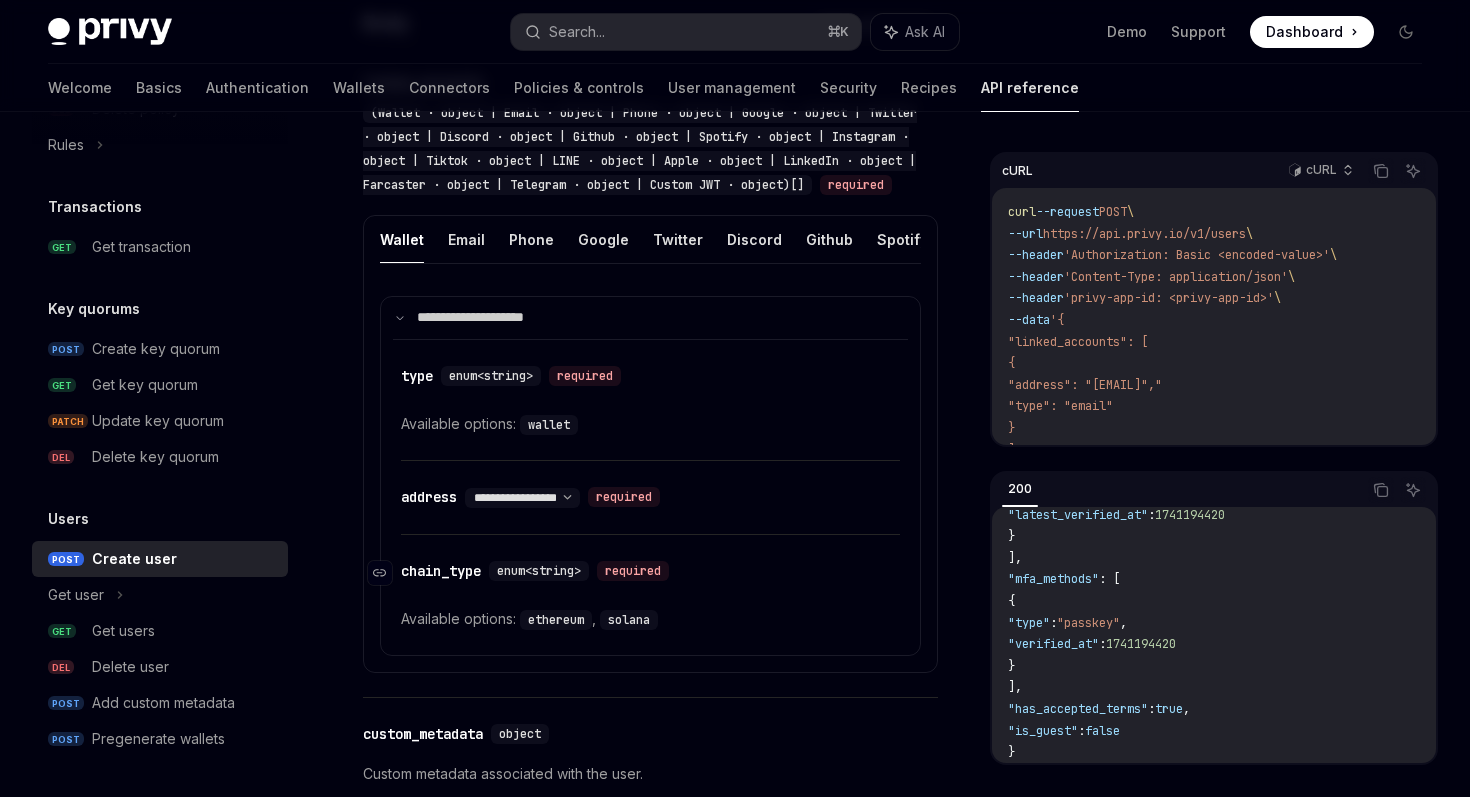 click on "enum<string>" at bounding box center (539, 571) 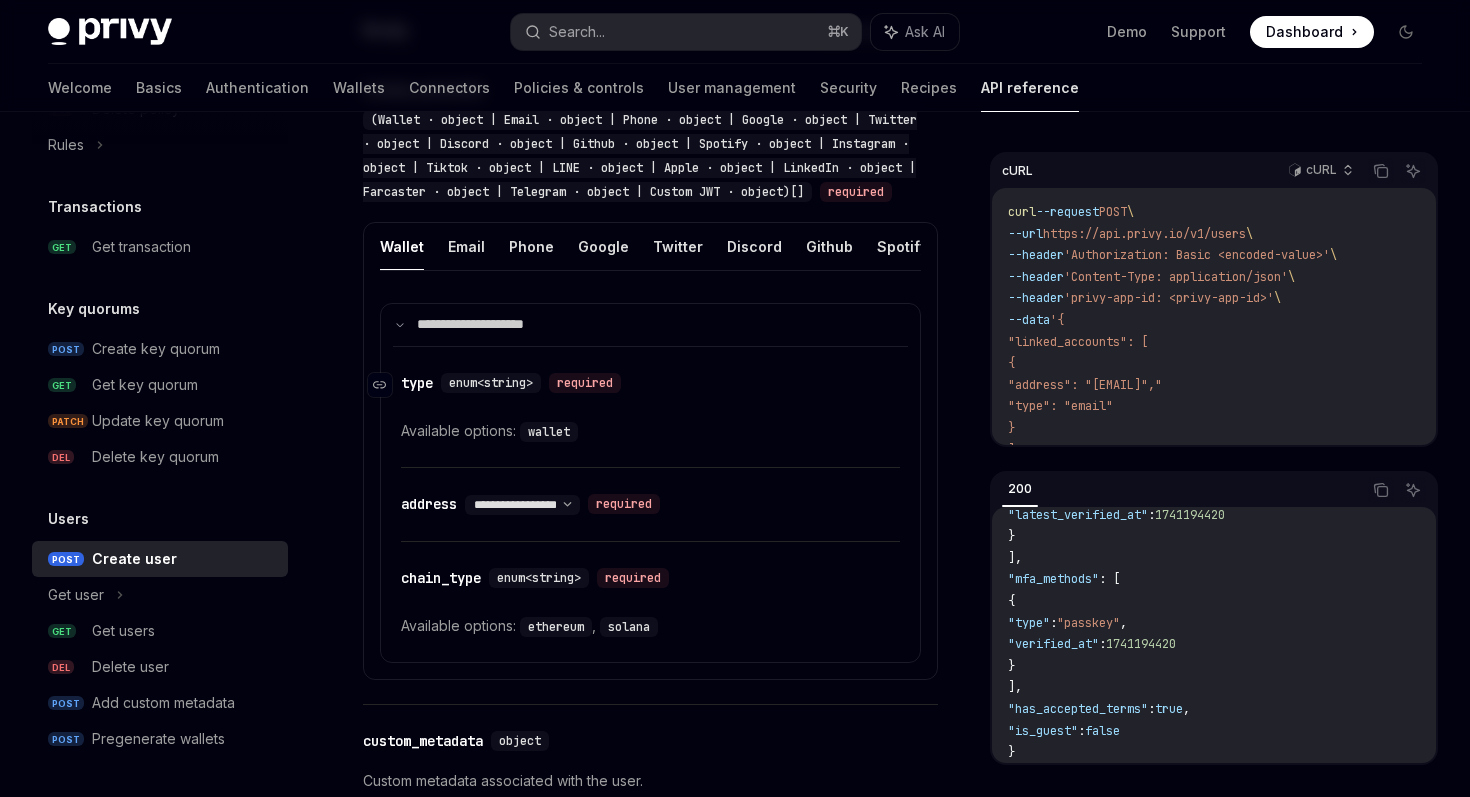 scroll, scrollTop: 802, scrollLeft: 0, axis: vertical 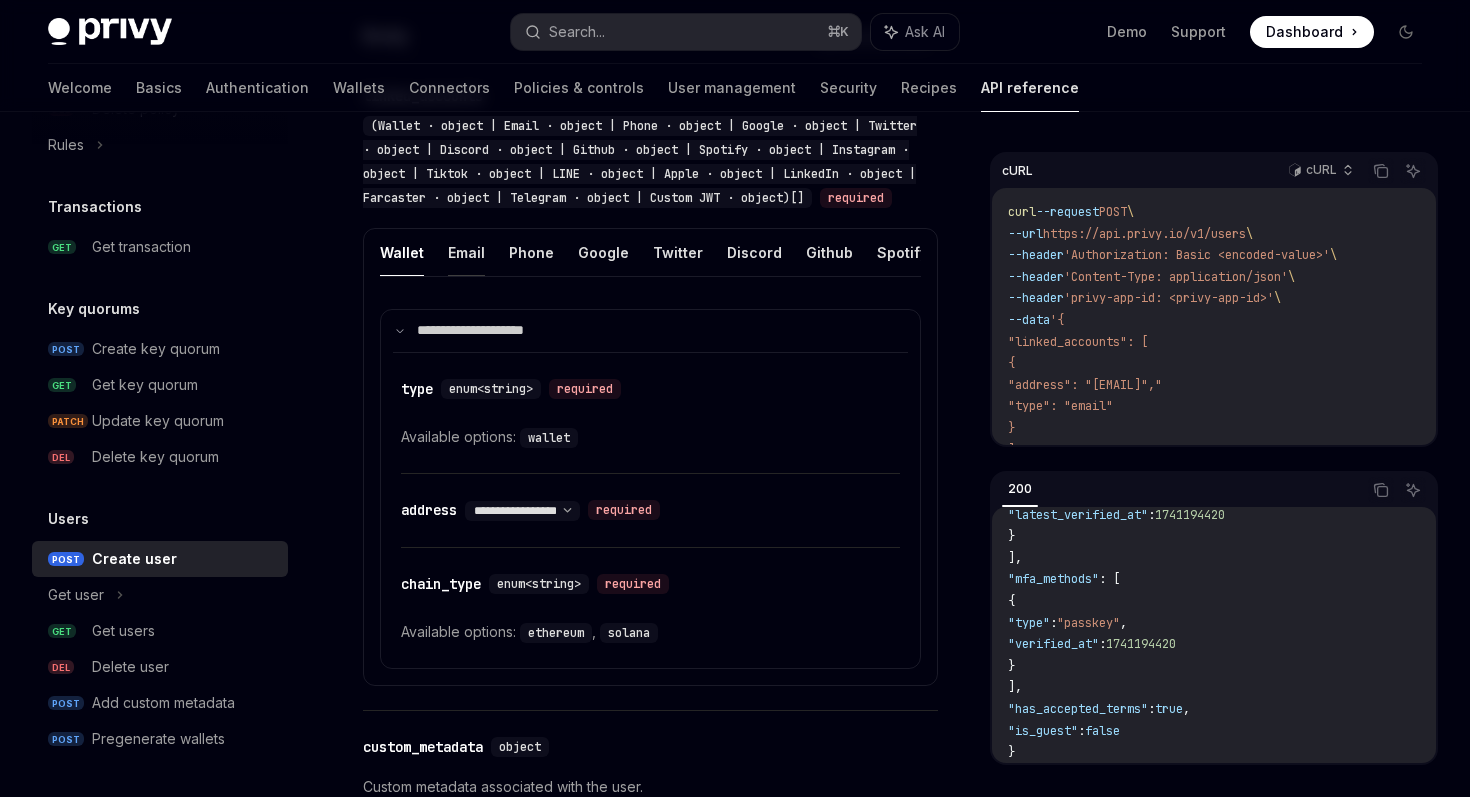 click on "Email" at bounding box center (466, 252) 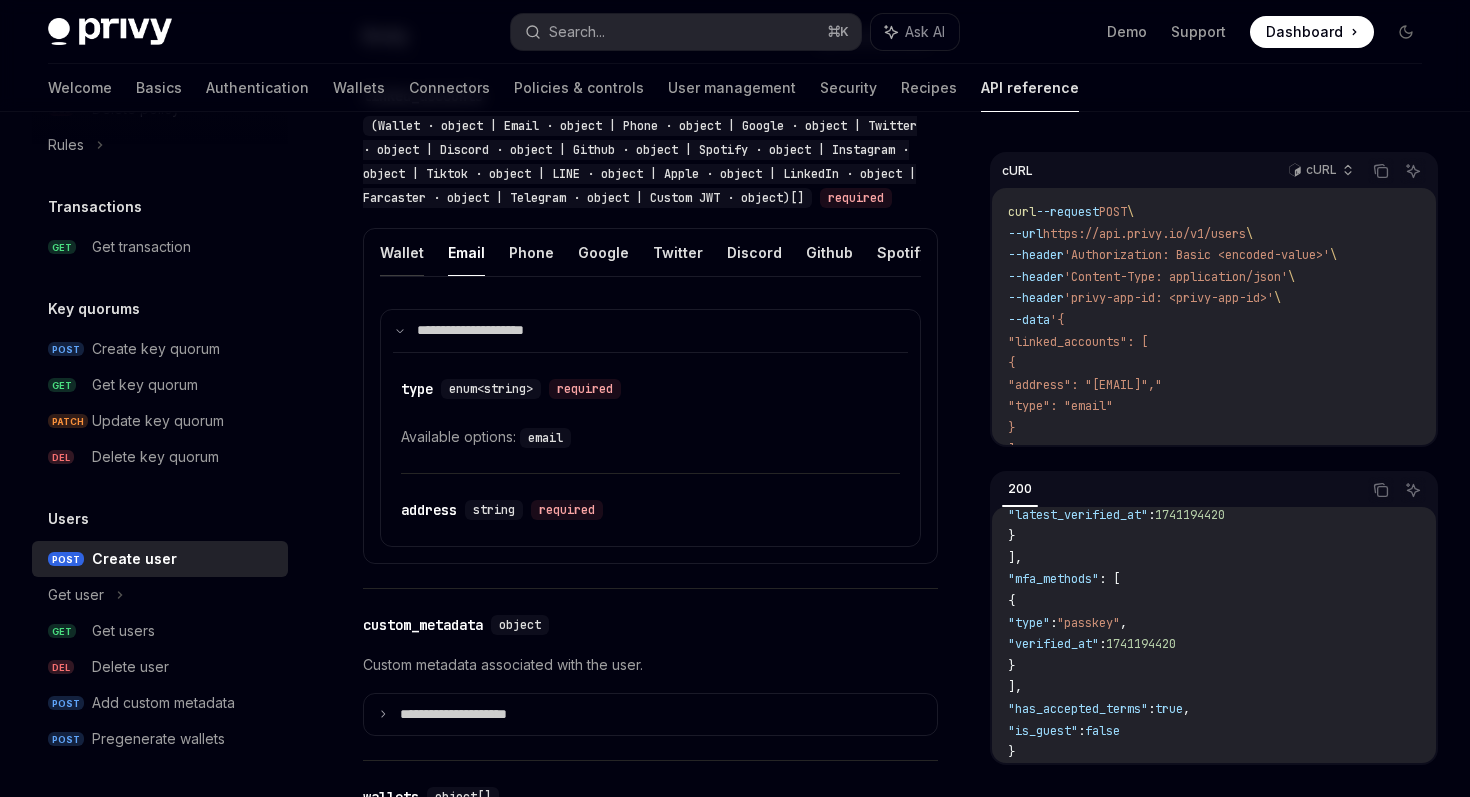 click on "Wallet" at bounding box center [402, 252] 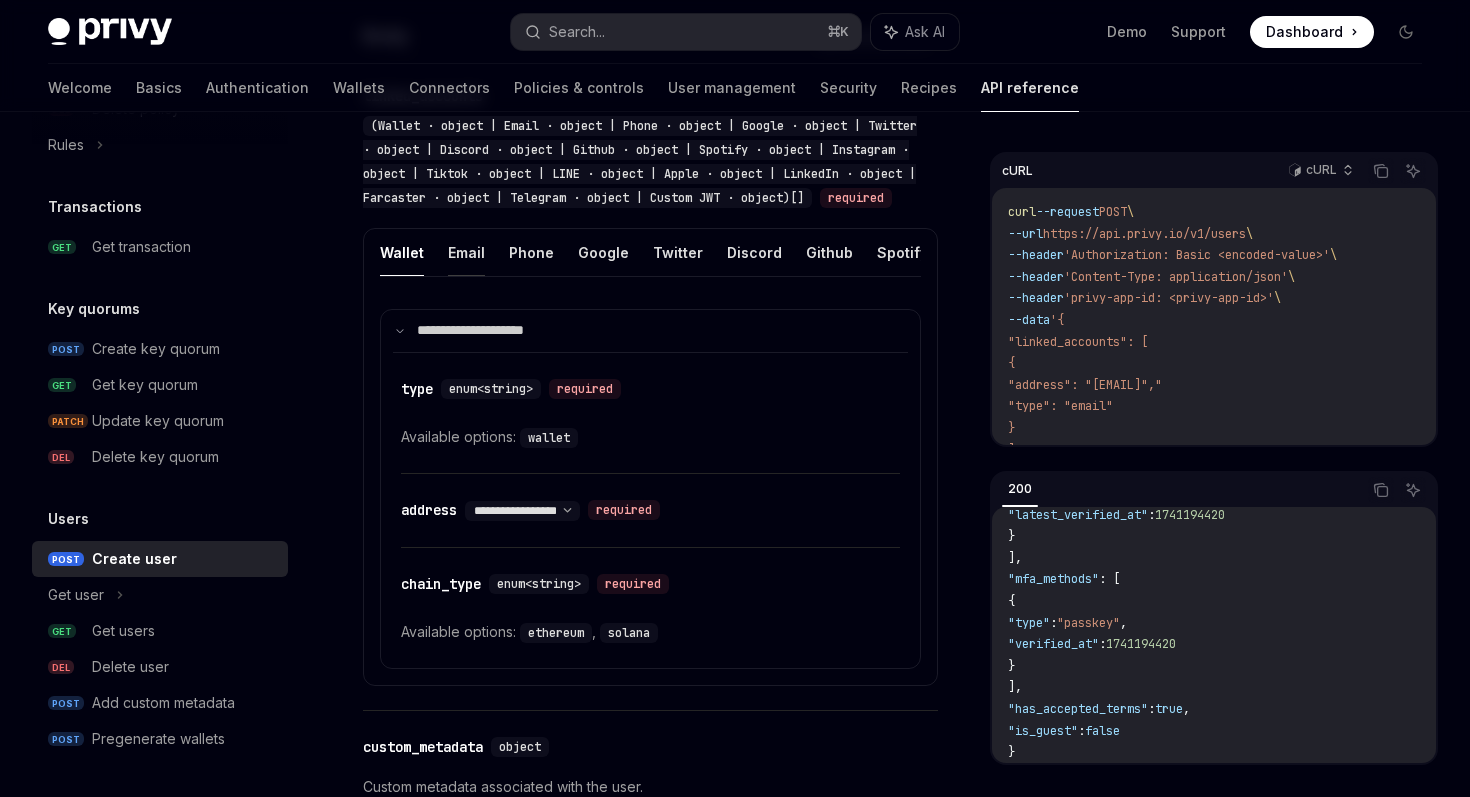 click on "Email" at bounding box center [466, 252] 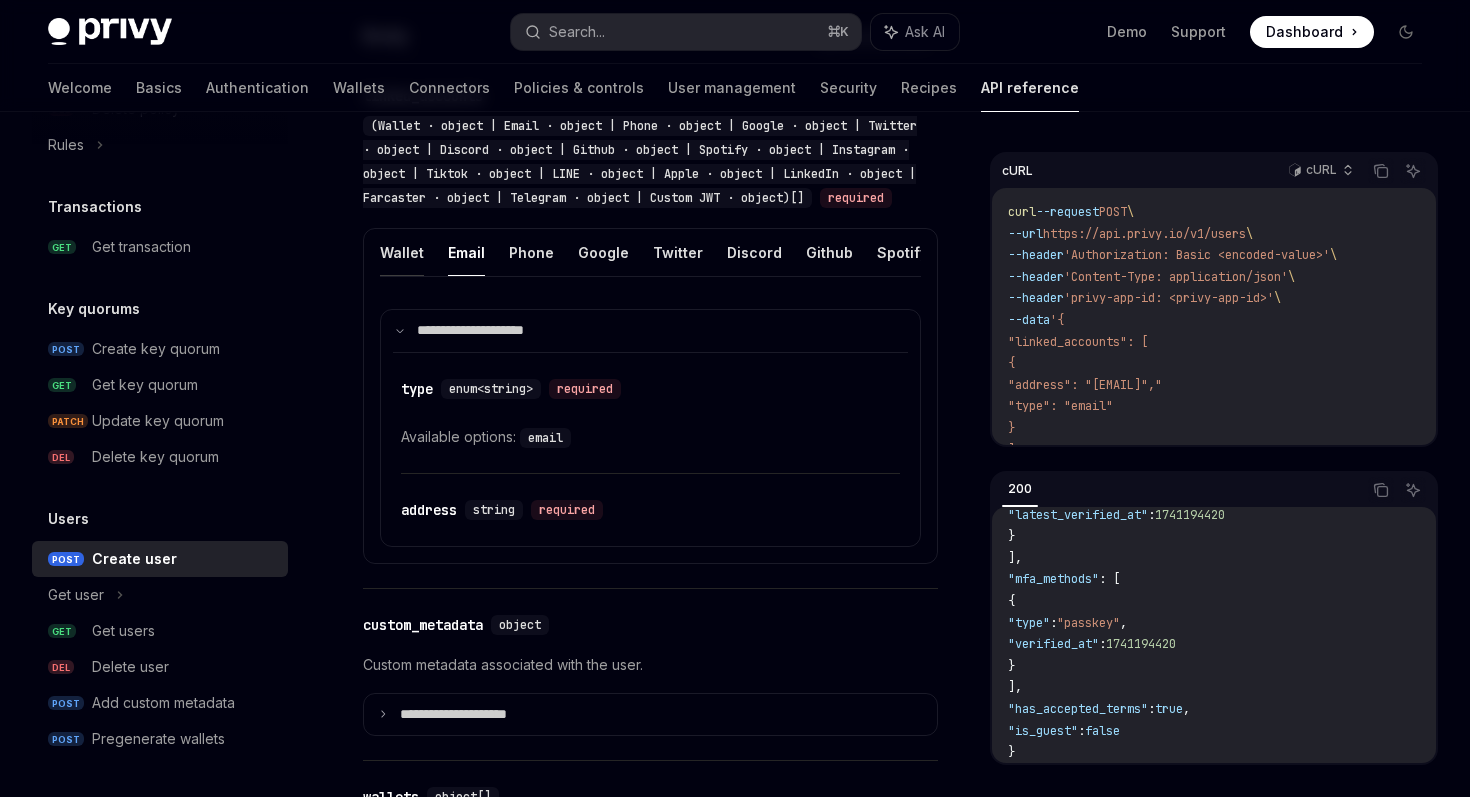 click on "Wallet" at bounding box center (402, 252) 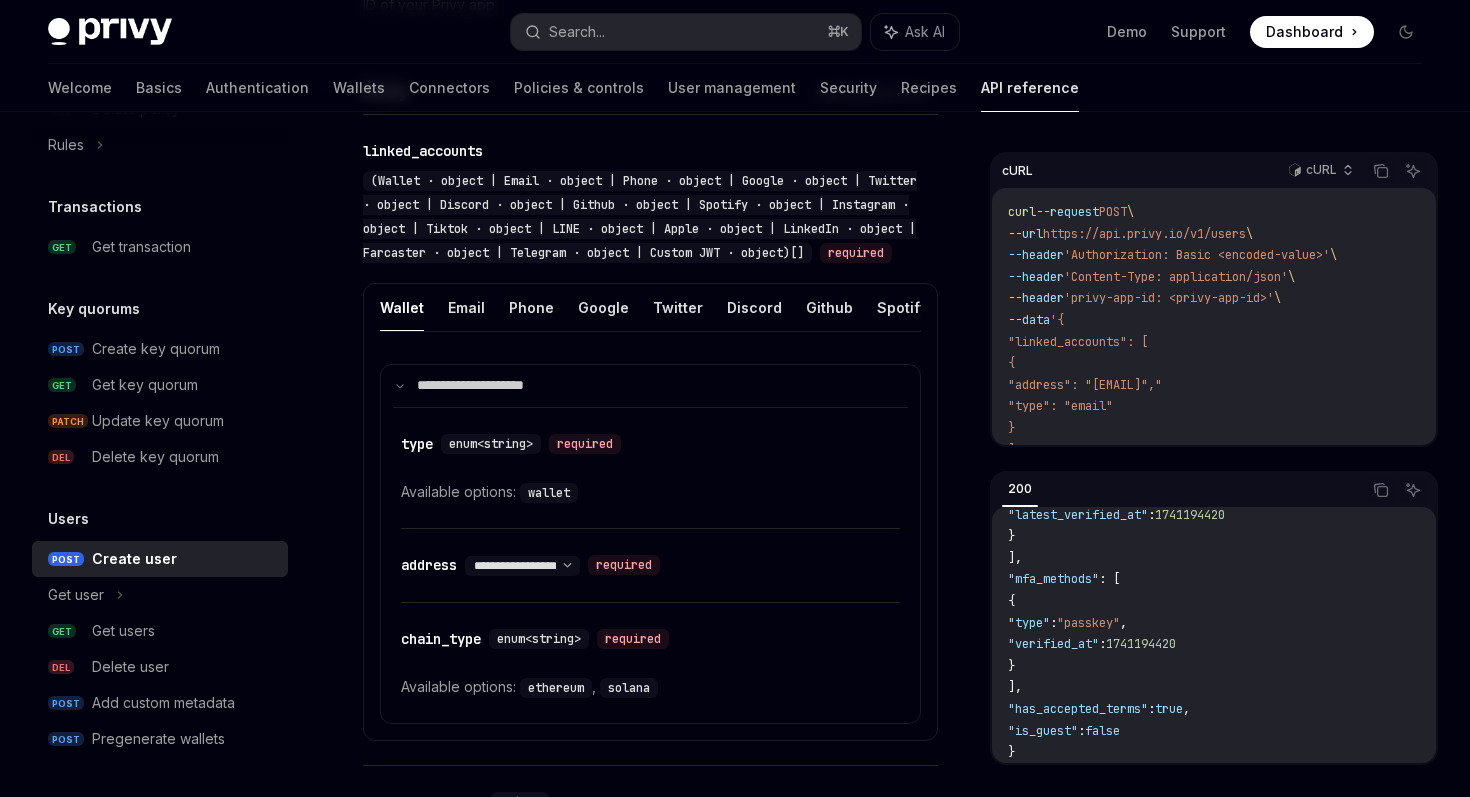 scroll, scrollTop: 750, scrollLeft: 0, axis: vertical 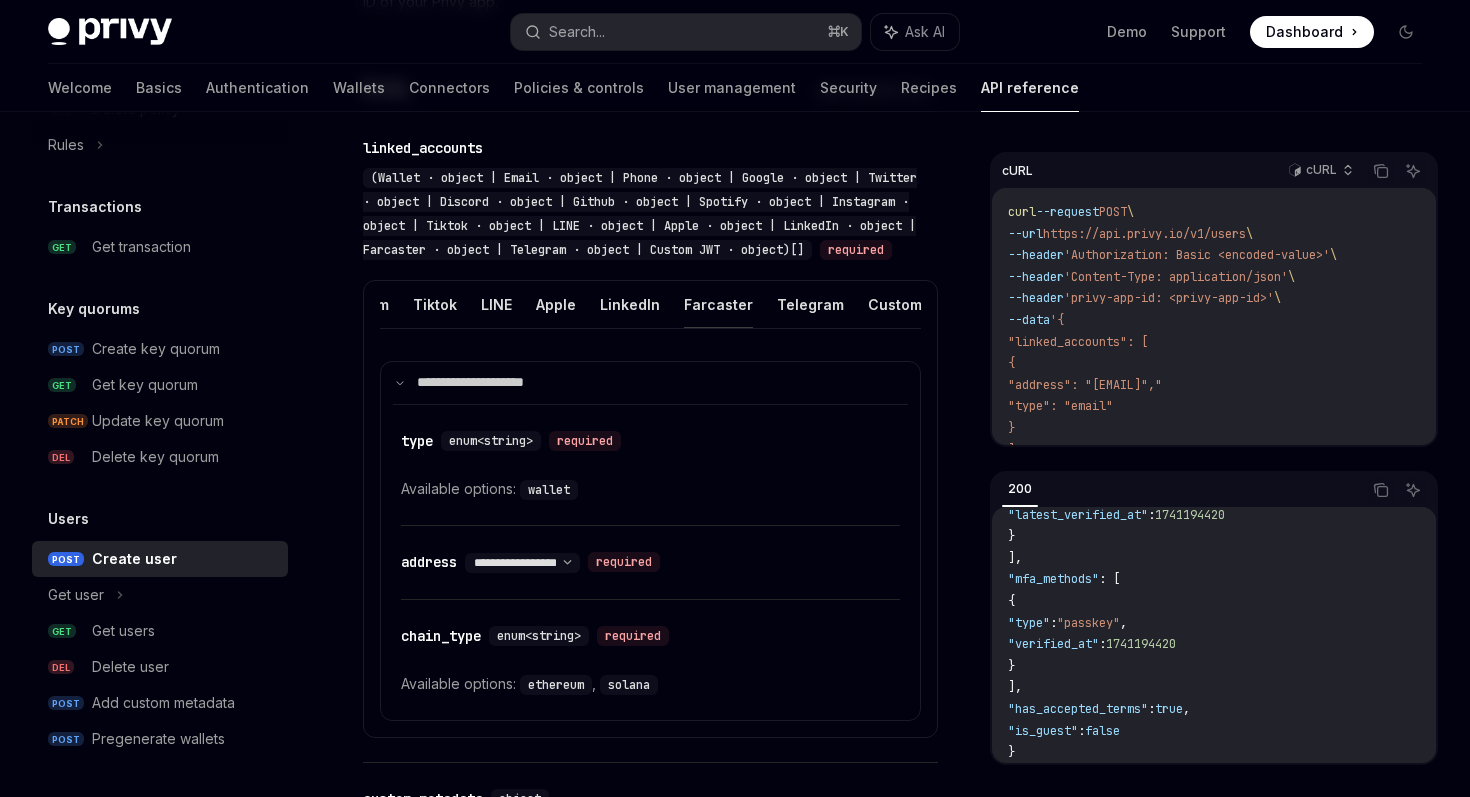 click on "Farcaster" at bounding box center (718, 304) 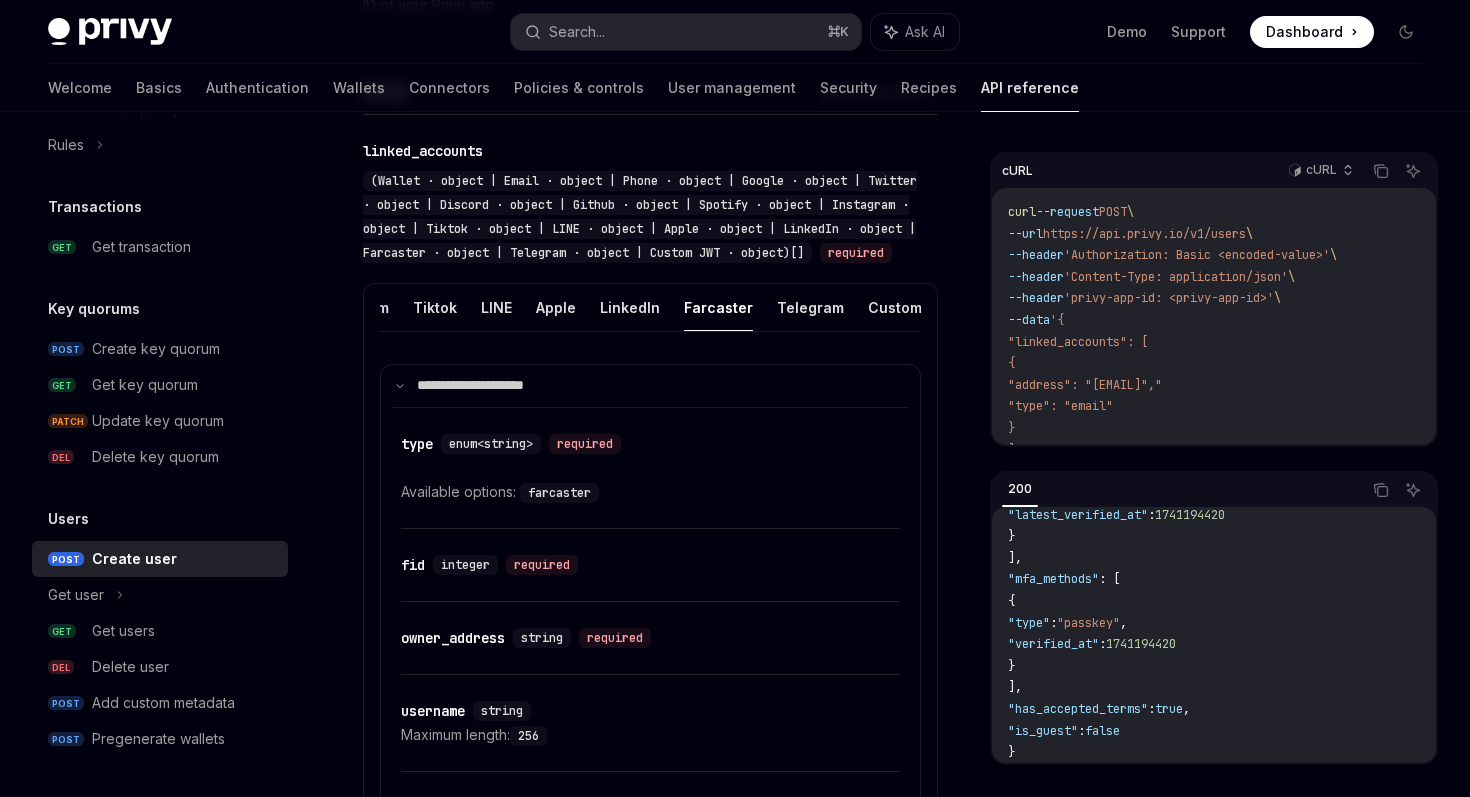scroll, scrollTop: 739, scrollLeft: 0, axis: vertical 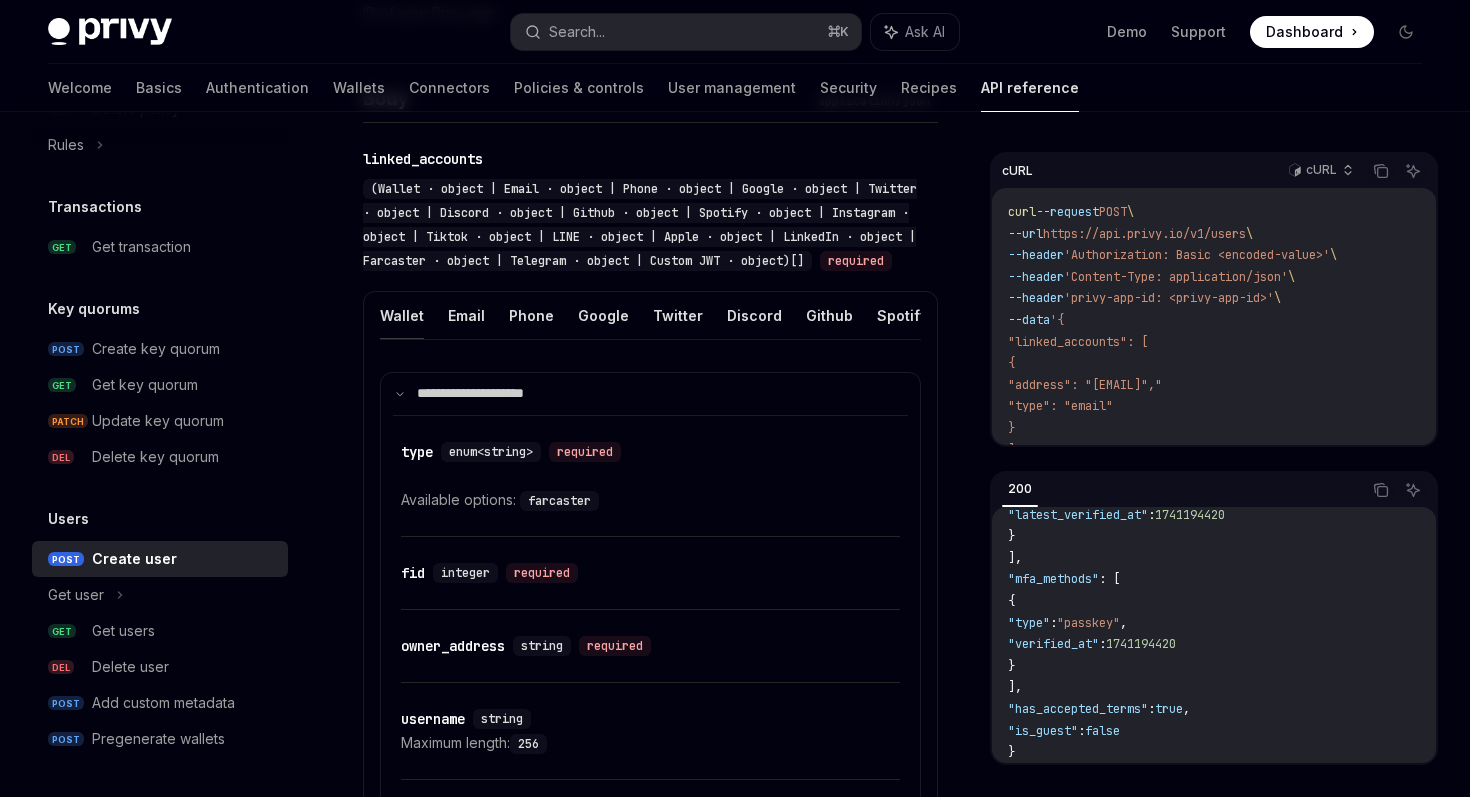 click on "Wallet" at bounding box center [402, 315] 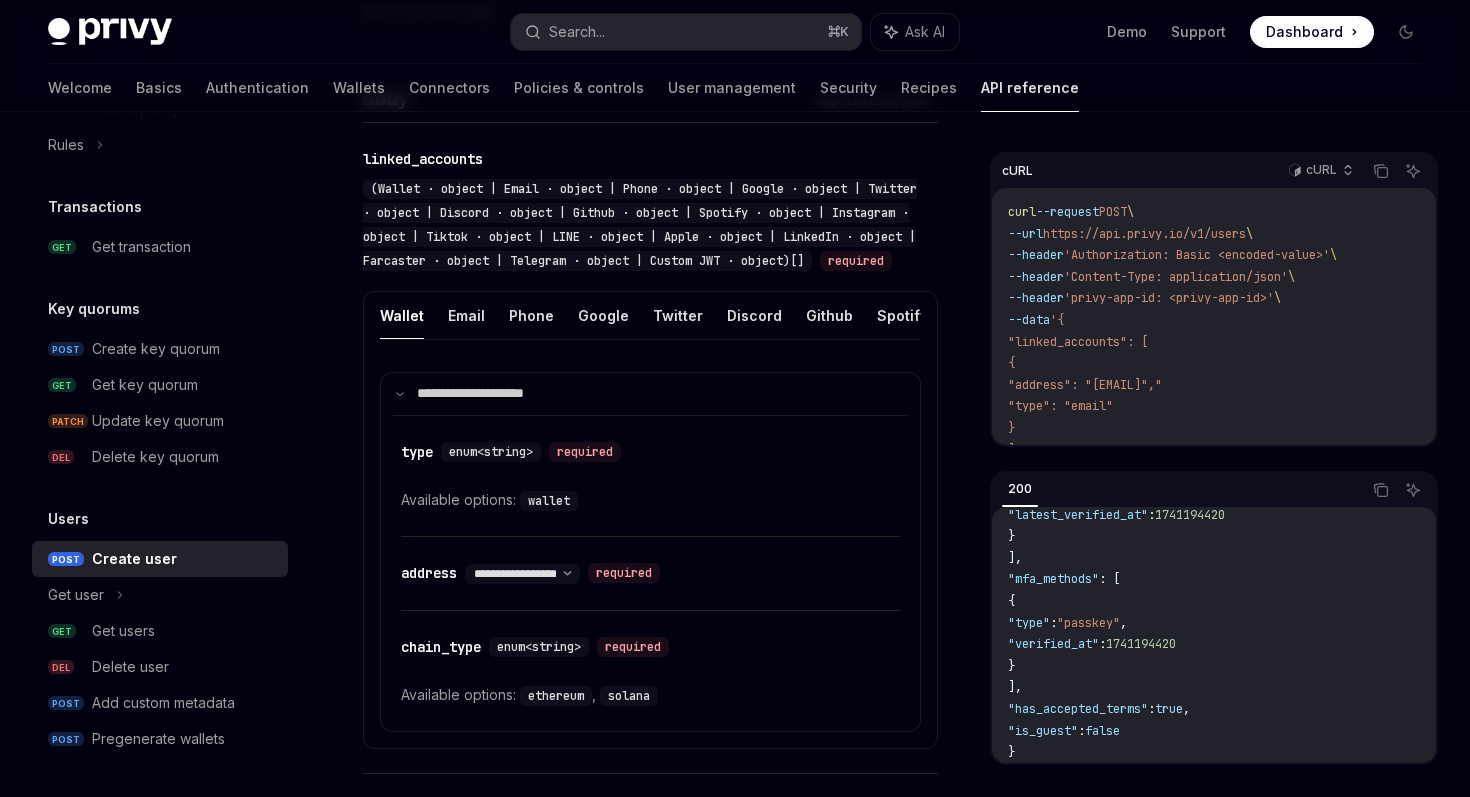 click on "Wallet Email Phone Google Twitter Discord Github Spotify Instagram Tiktok LINE Apple LinkedIn Farcaster Telegram Custom JWT" at bounding box center [650, 316] 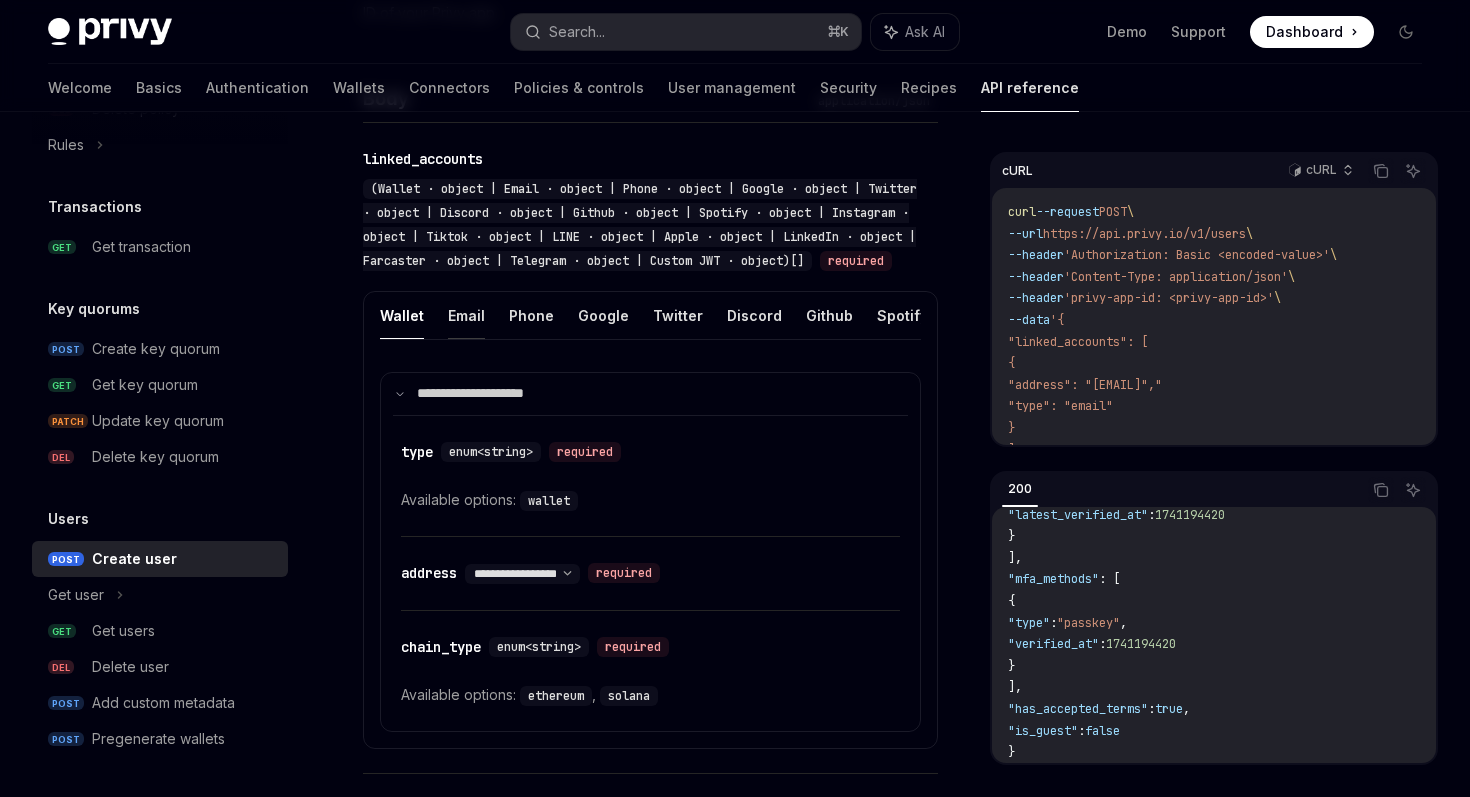 click on "Email" at bounding box center (466, 315) 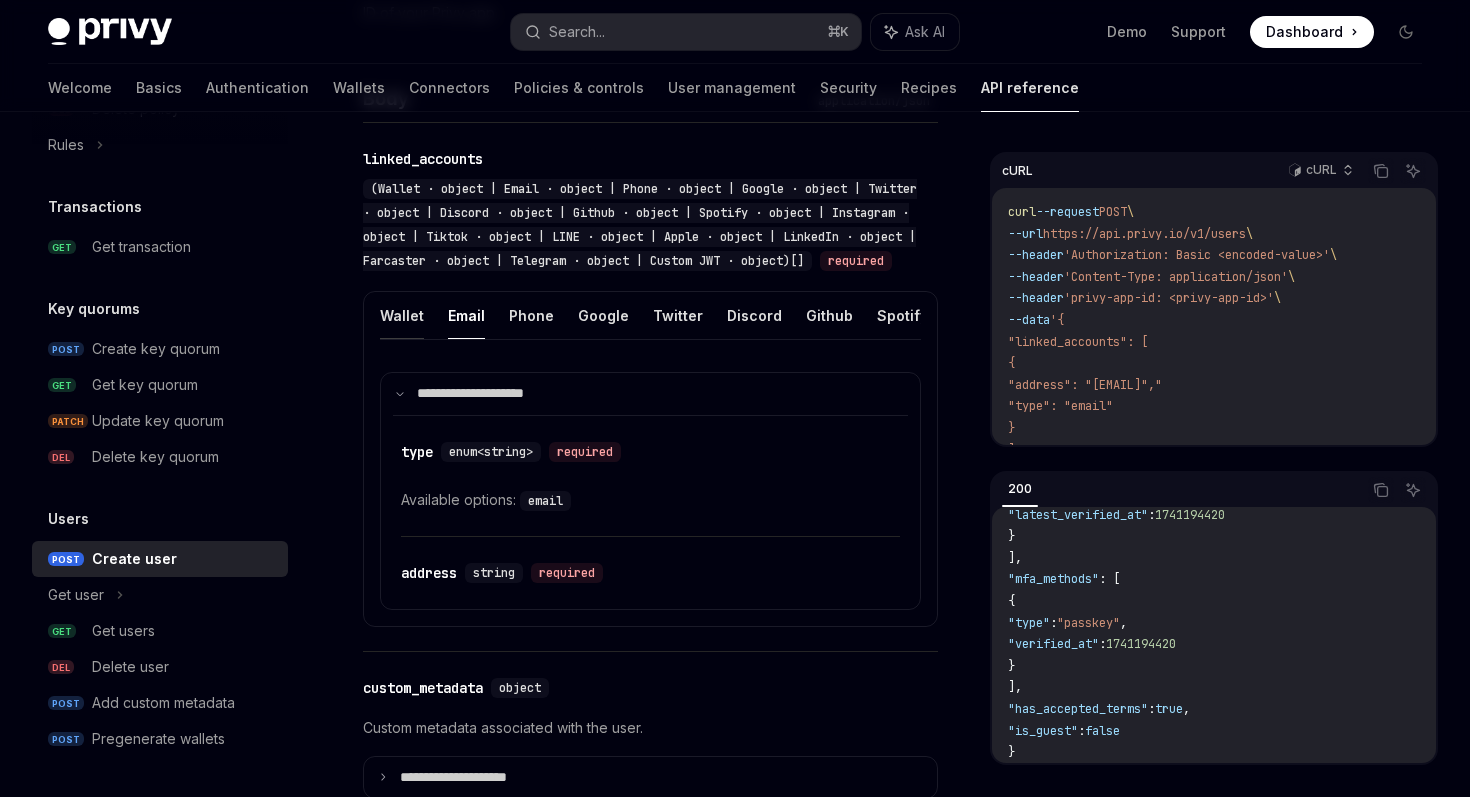 click on "Wallet" at bounding box center (402, 315) 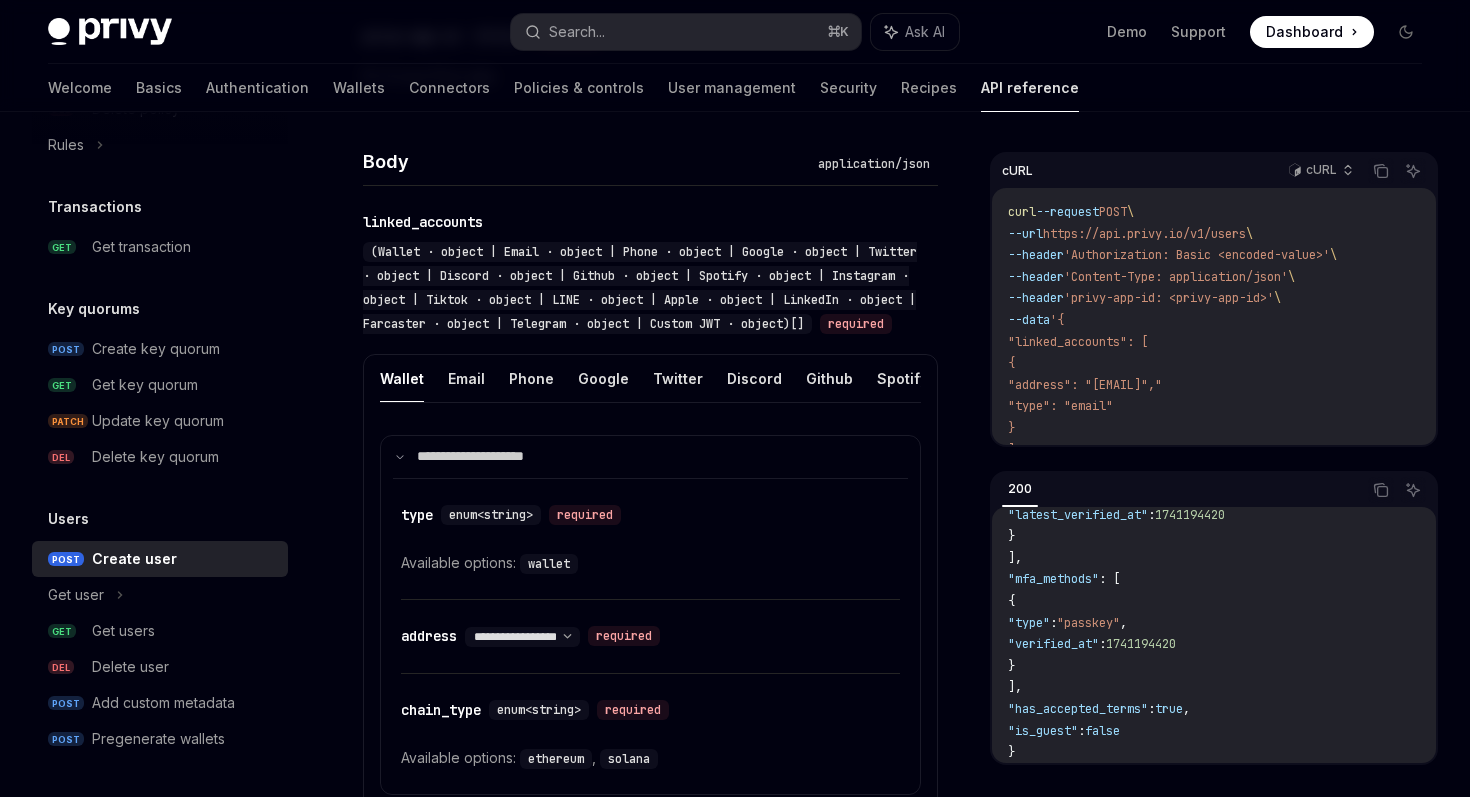 scroll, scrollTop: 671, scrollLeft: 0, axis: vertical 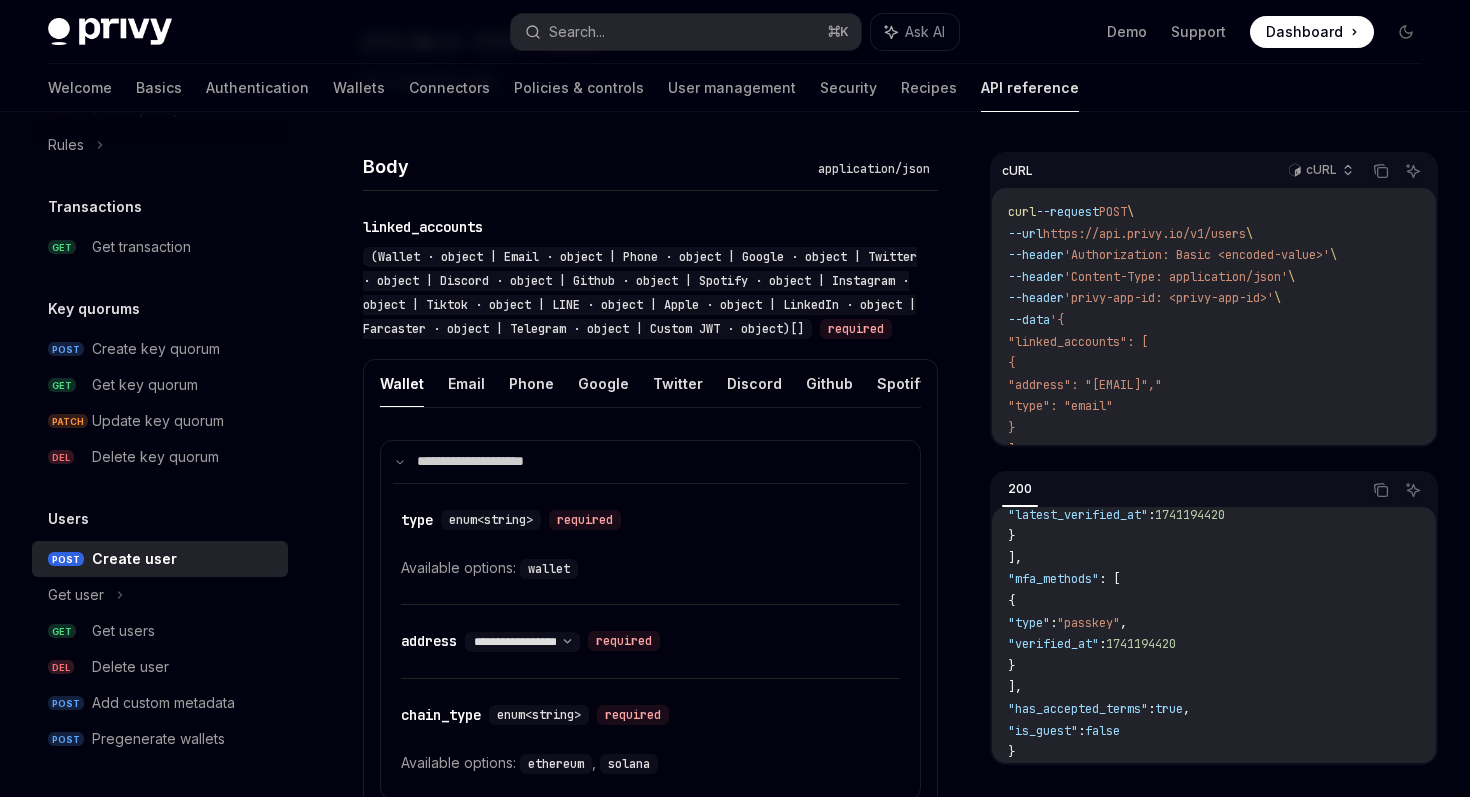click on "Users Create user Create a new user with linked accounts. Optionally pre-generate embedded wallets for the user. POST / v1 / users Try it cURL cURL Copy Ask AI curl  --request  POST  \
--url  https://api.privy.io/v1/users  \
--header  'Authorization: Basic <encoded-value>'  \
--header  'Content-Type: application/json'  \
--header  'privy-app-id: <privy-app-id>'  \
--data  '{
"linked_accounts": [
{
"address": "tom.bombadill@privy.io",
"type": "email"
}
]
}' 200 Copy Ask AI {
"id" :  "did:privy:cm3np4u9j001rc8b73seqmqqk" ,
"created_at" :  1731974895 ,
"linked_accounts" : [
{
"address" :  "tom.bombadill@privy.io" ,
"type" :  "email" ,
"first_verified_at" :  1674788927 ,
"latest_verified_at" :  1674788927 ,
"verified_at" :  1674788927
},
{
"type" :  "farcaster" ,
"fid" :  4423 ,
"owner_address" :  "0xE6bFb4137F3A8C069F98cc775f324A84FE45FdFF" ,
"username" ," at bounding box center [735, 1143] 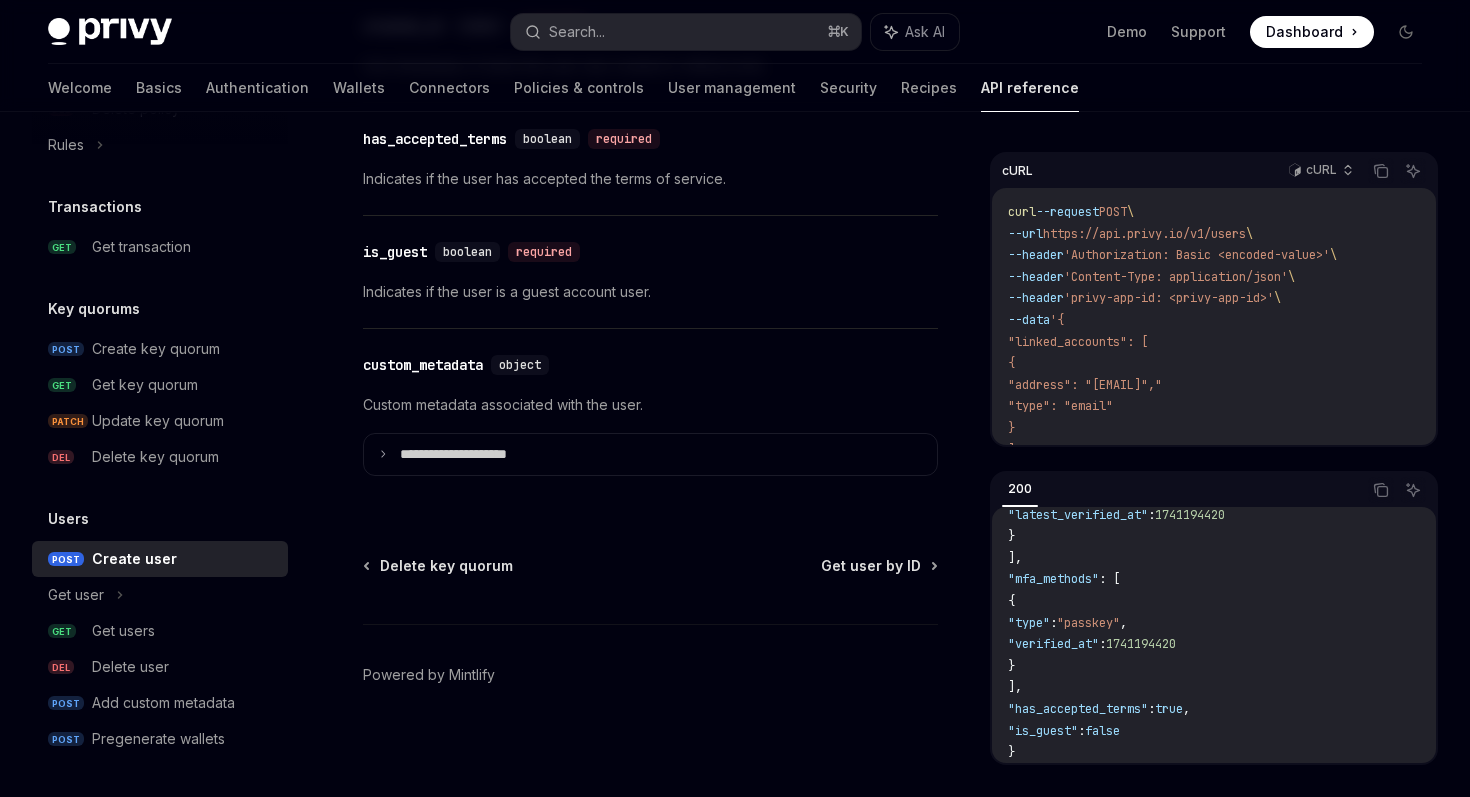scroll, scrollTop: 2427, scrollLeft: 0, axis: vertical 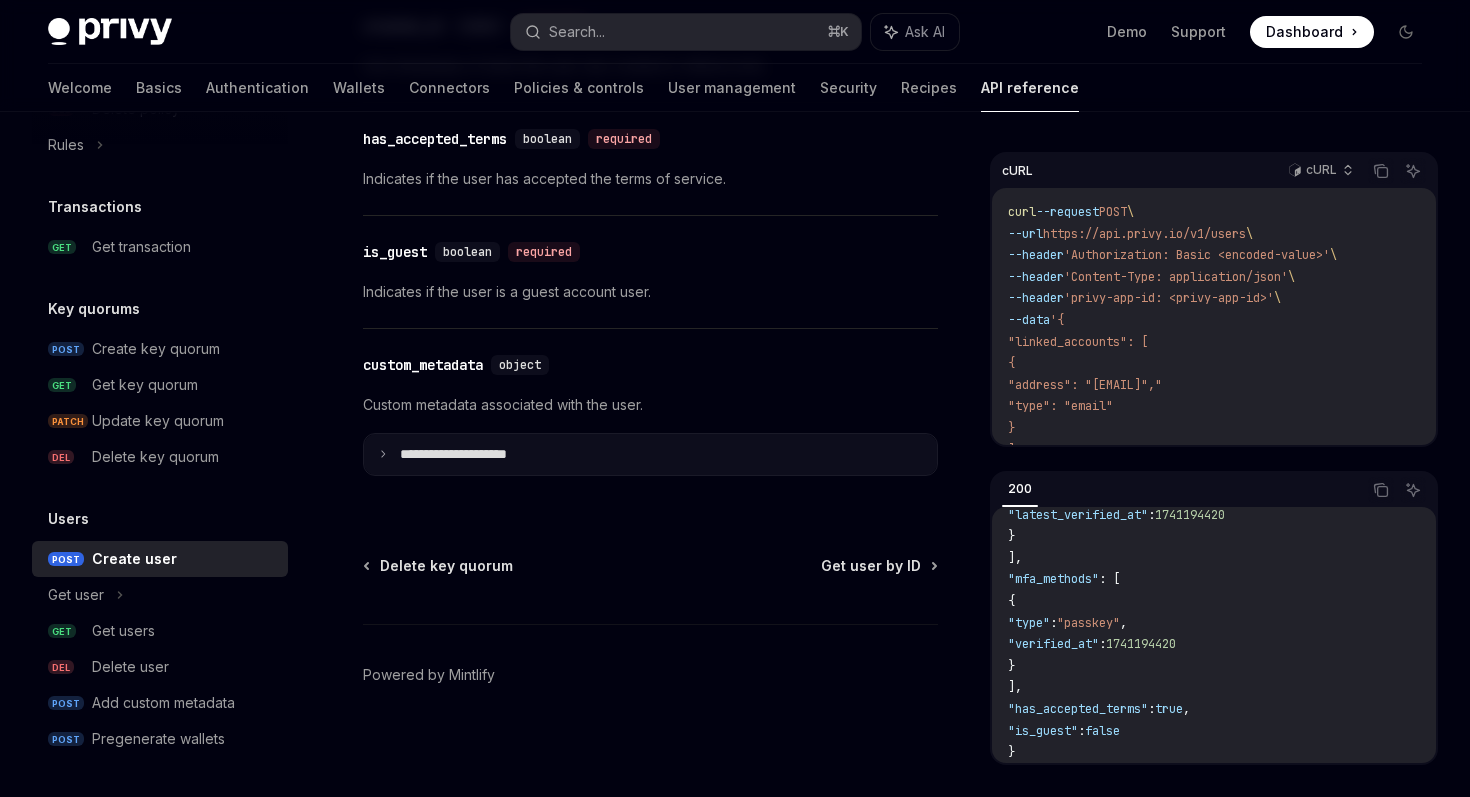 click on "**********" at bounding box center [650, 455] 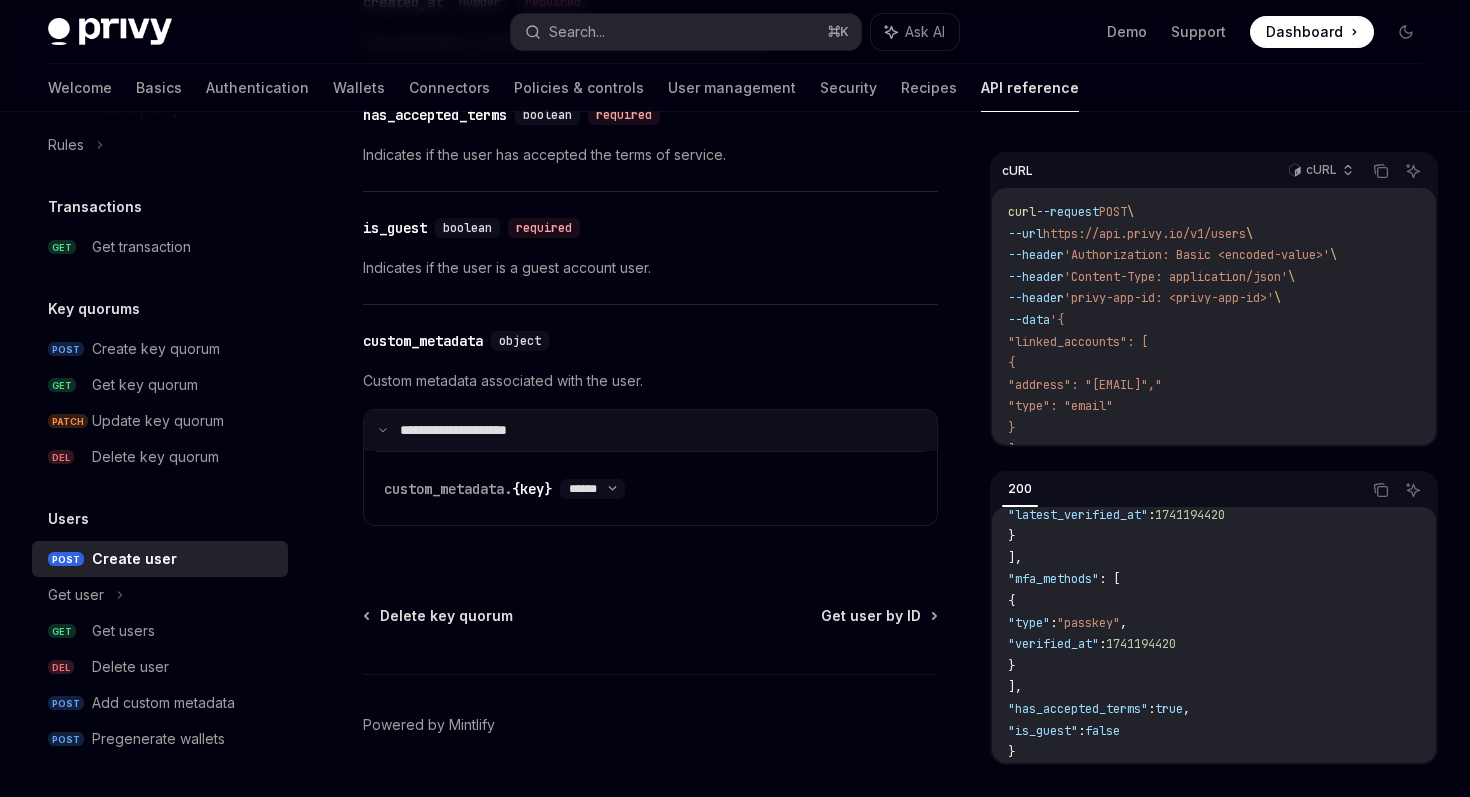 click on "**********" at bounding box center [650, 431] 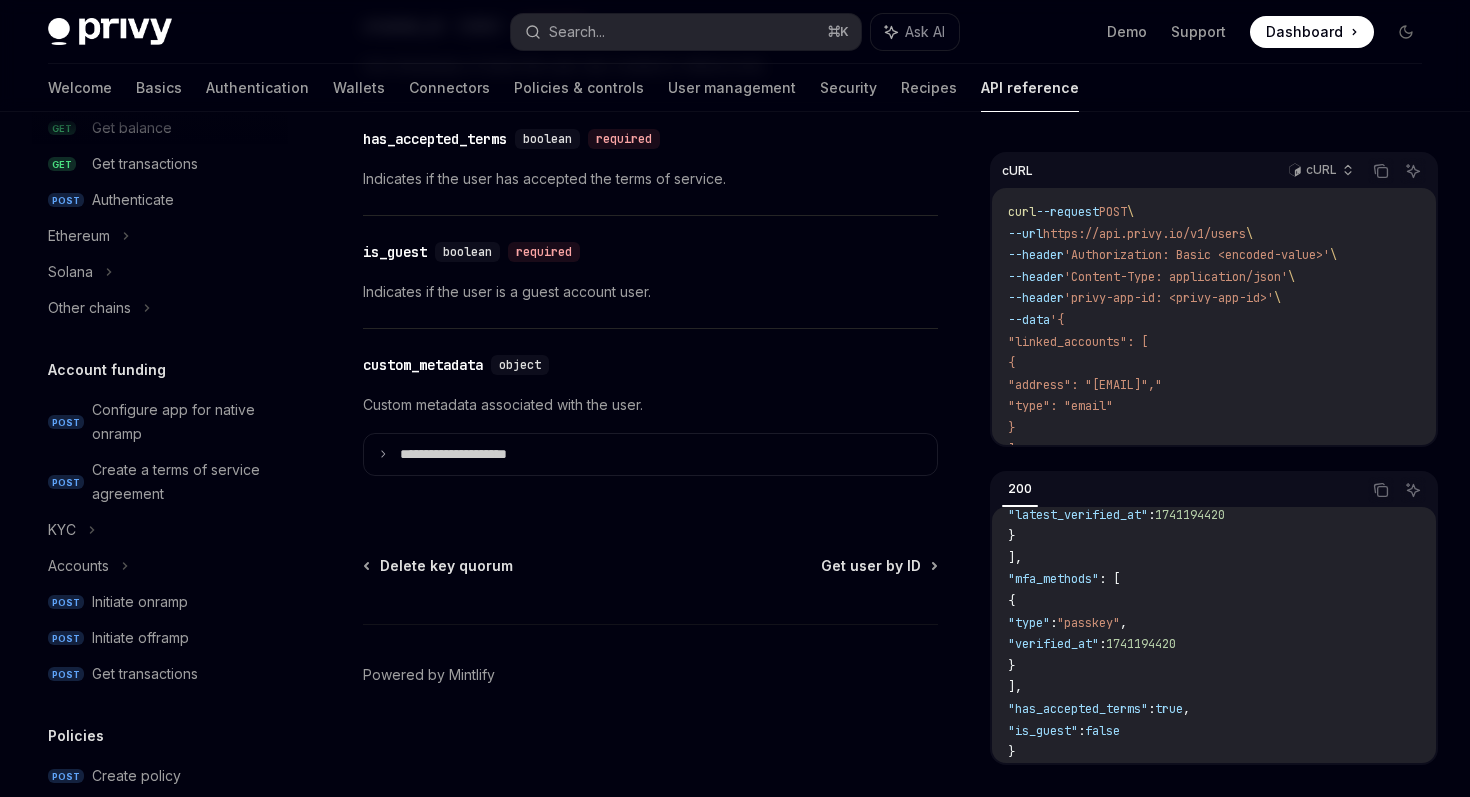 scroll, scrollTop: 540, scrollLeft: 0, axis: vertical 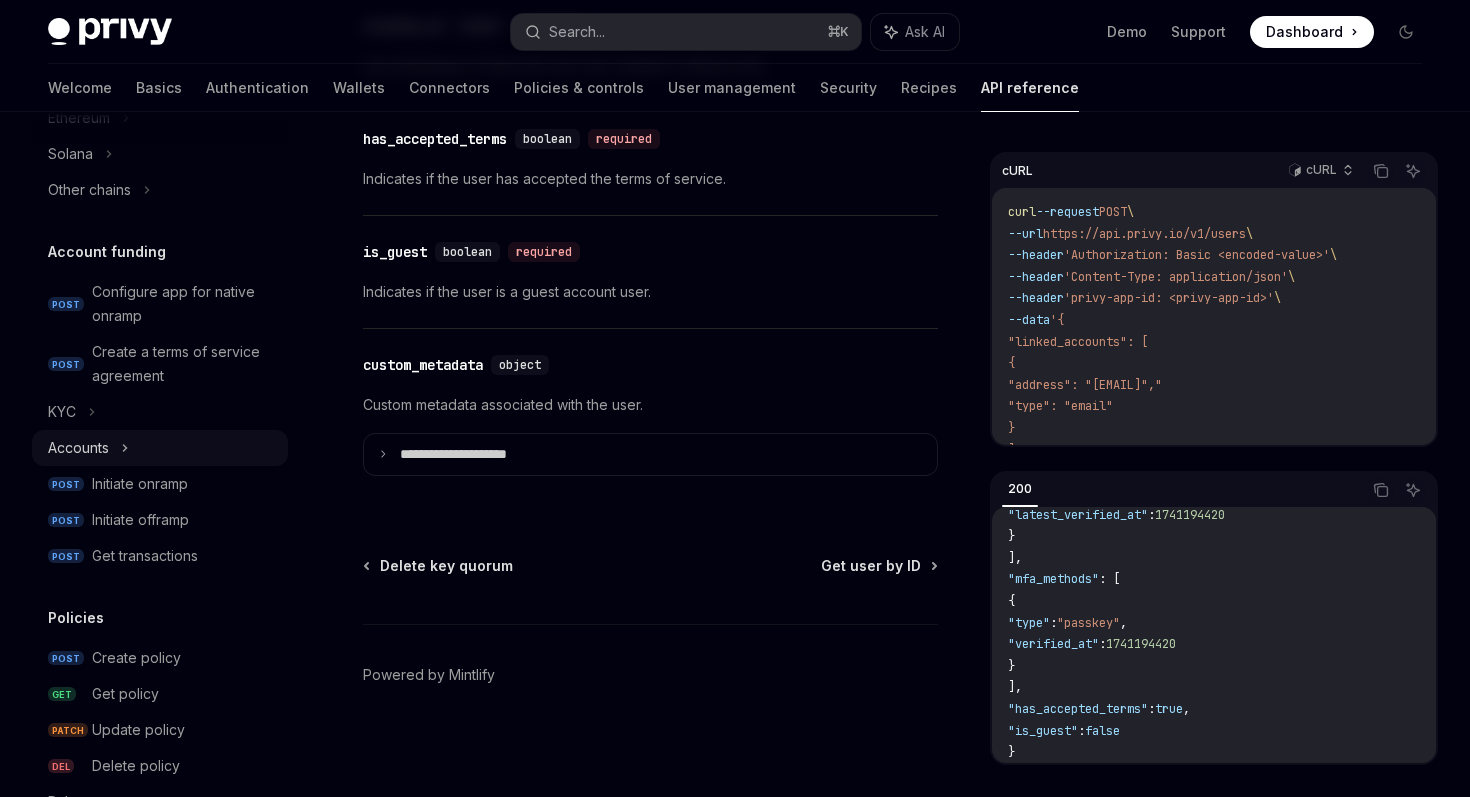 click on "Accounts" at bounding box center (160, 448) 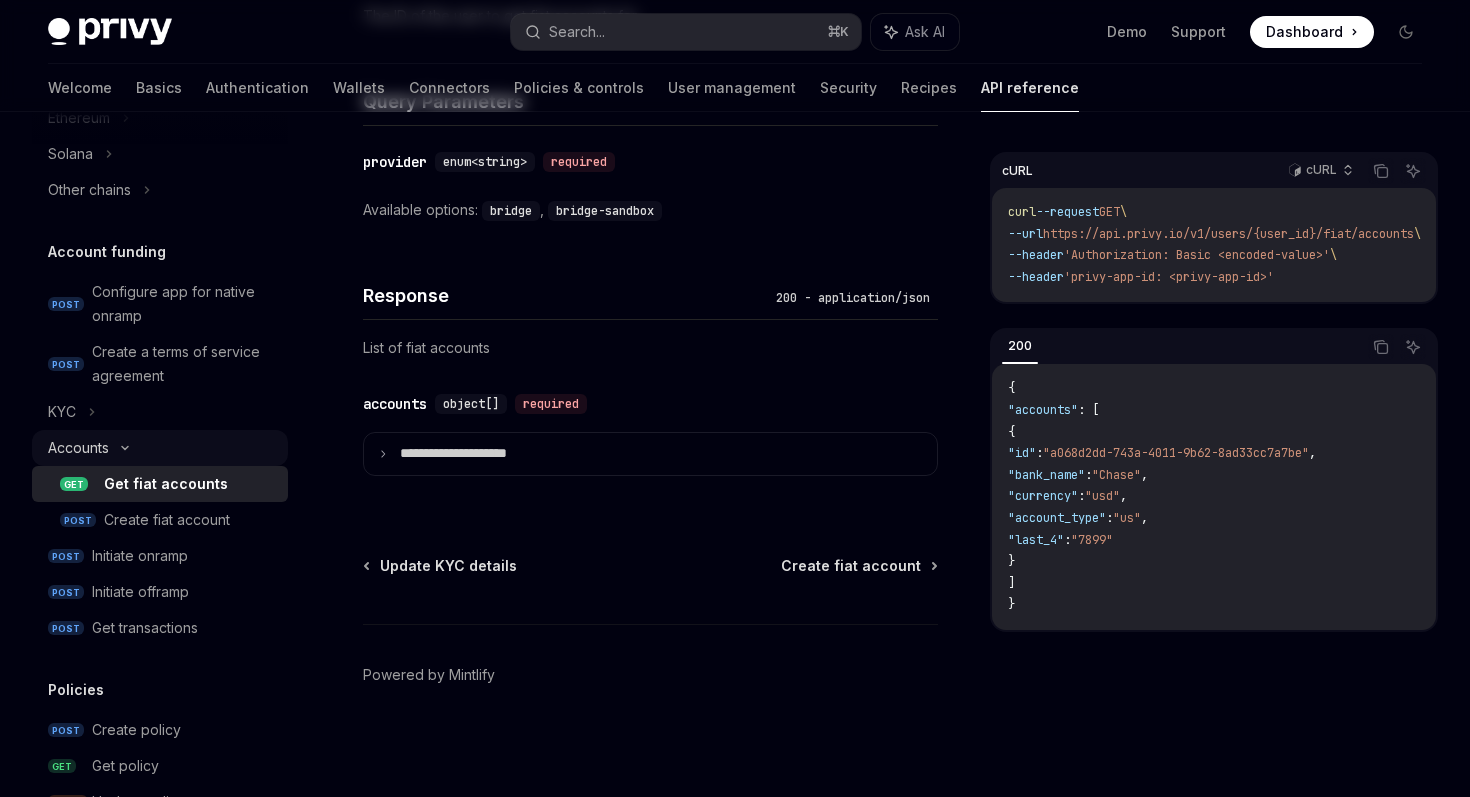 scroll, scrollTop: 0, scrollLeft: 0, axis: both 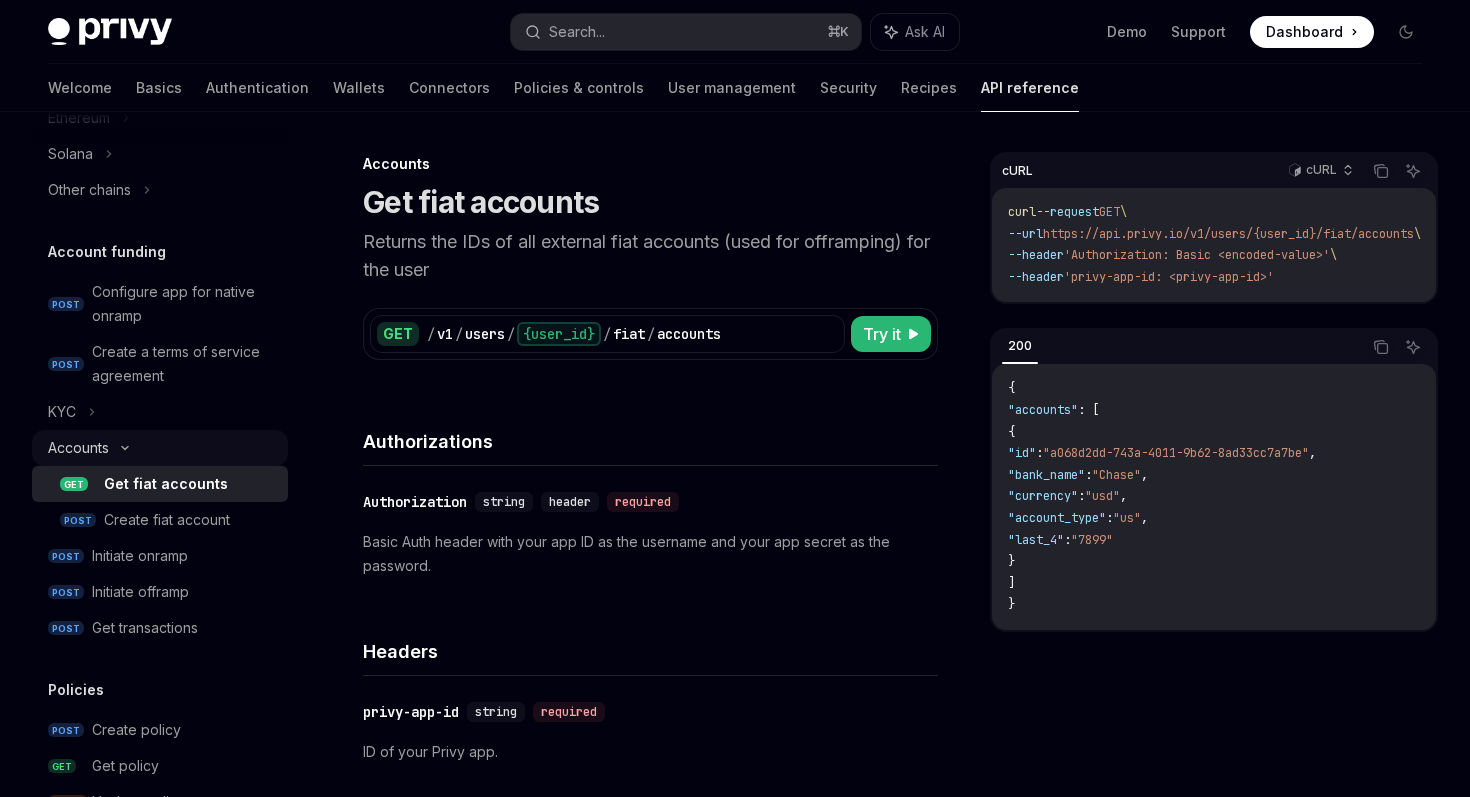 click 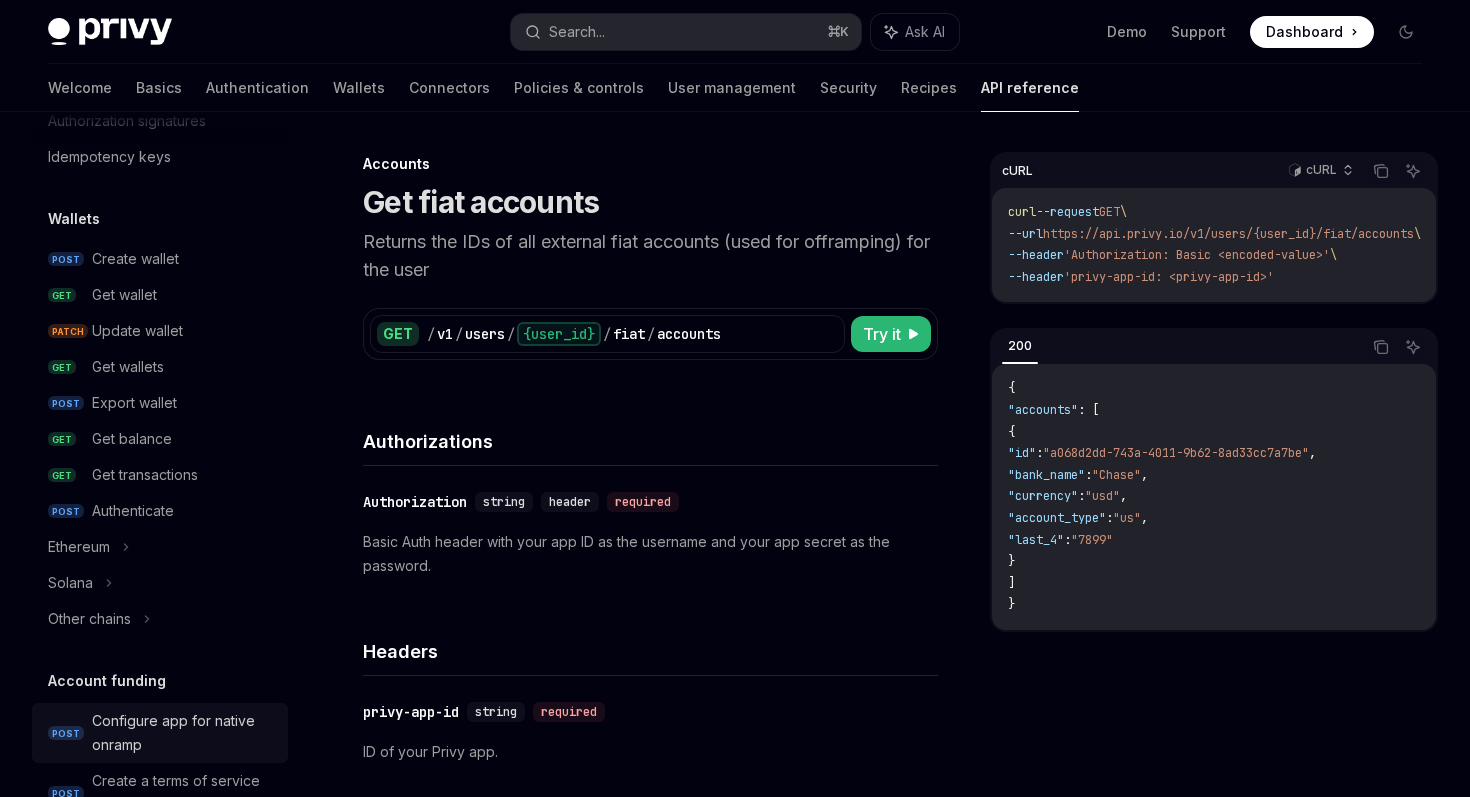 scroll, scrollTop: 87, scrollLeft: 0, axis: vertical 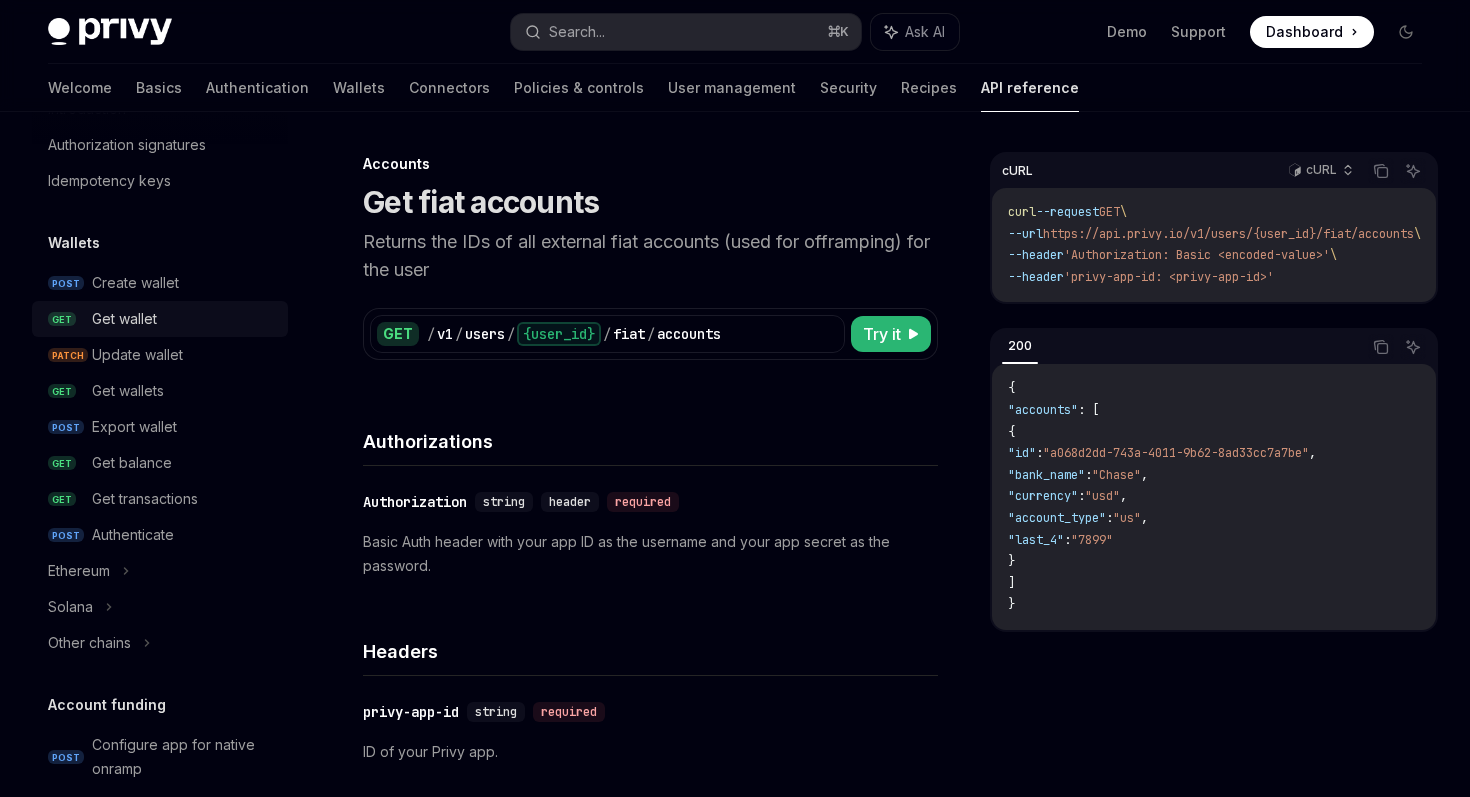 click on "Get wallet" at bounding box center [124, 319] 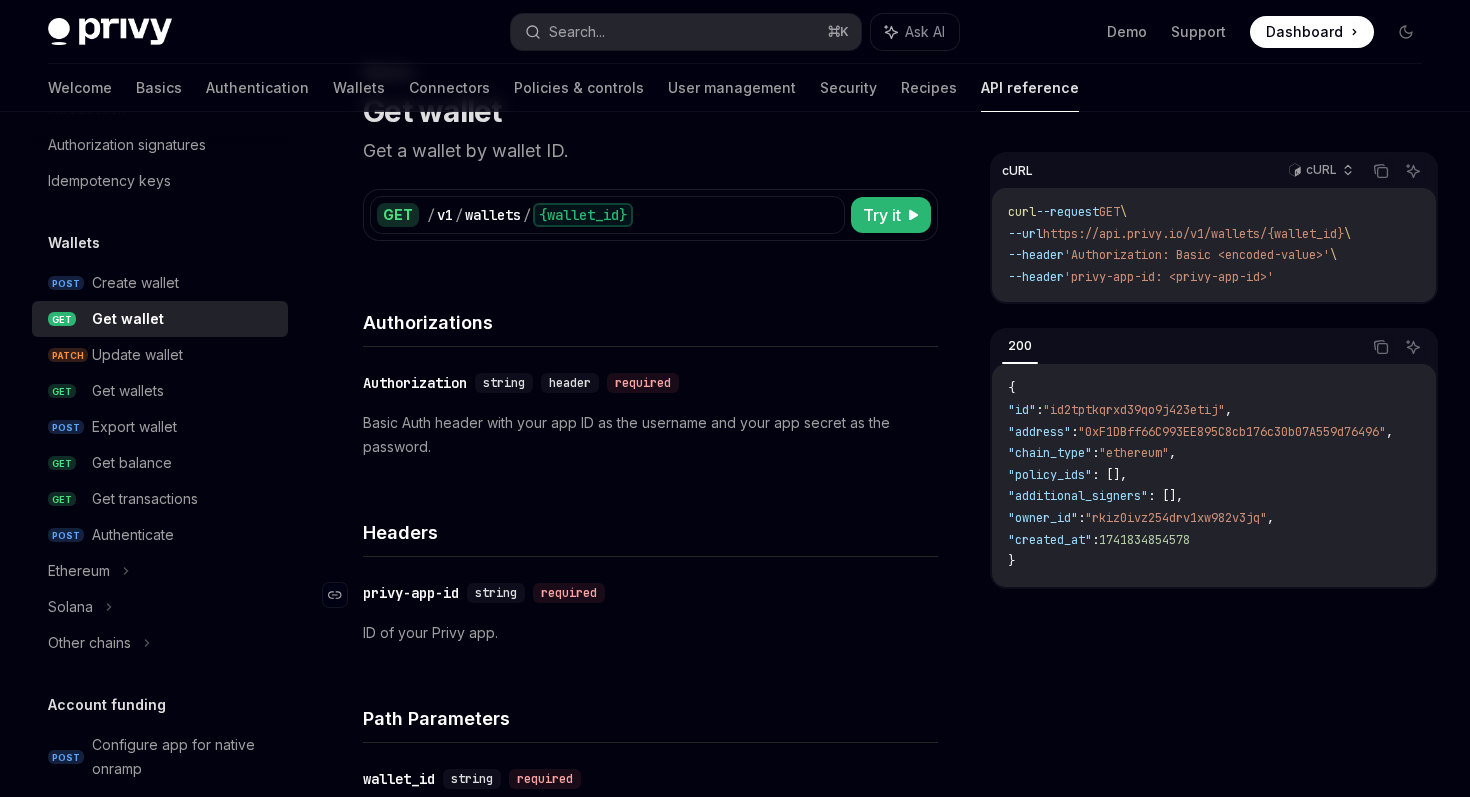 scroll, scrollTop: 0, scrollLeft: 0, axis: both 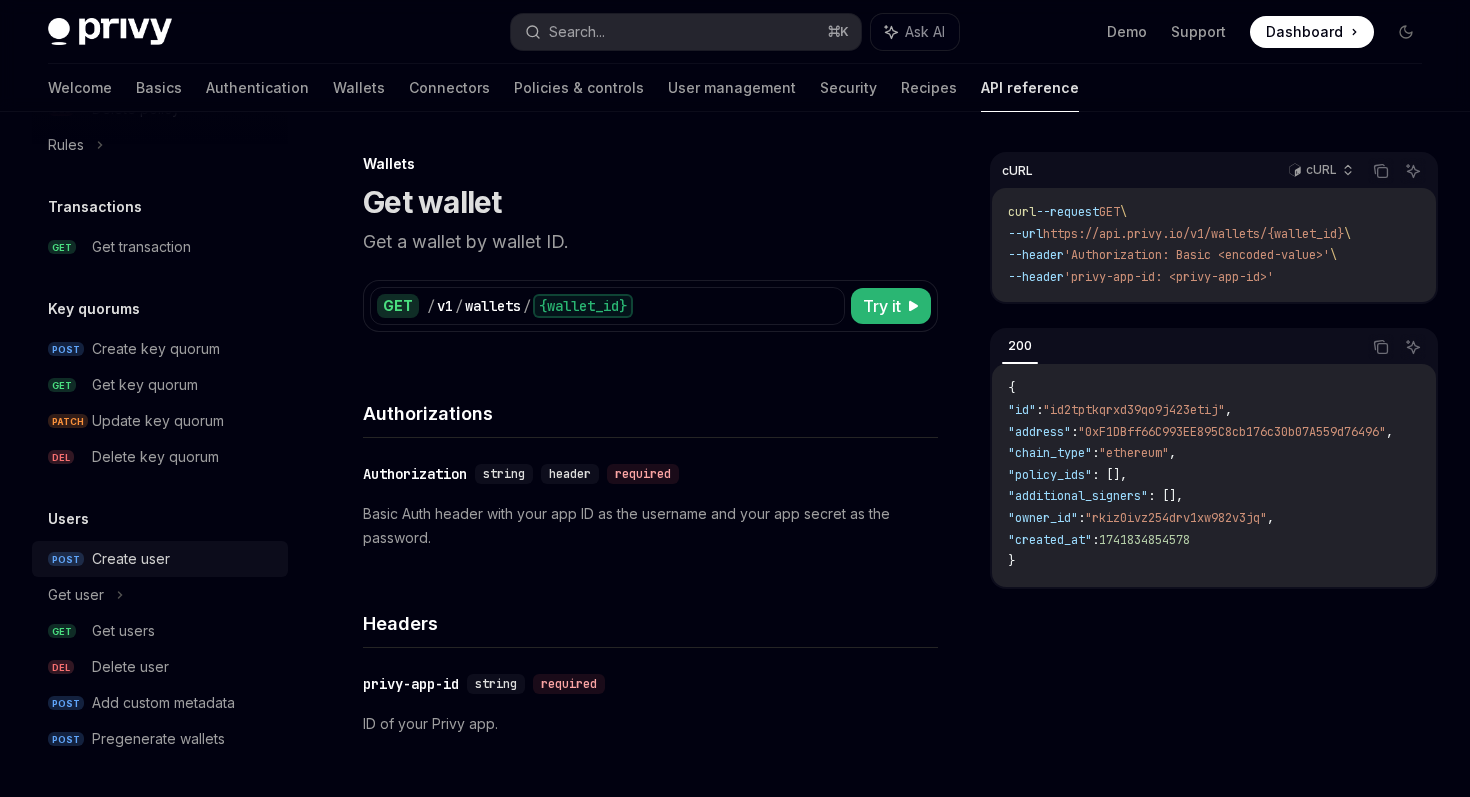 click on "Create user" at bounding box center (184, 559) 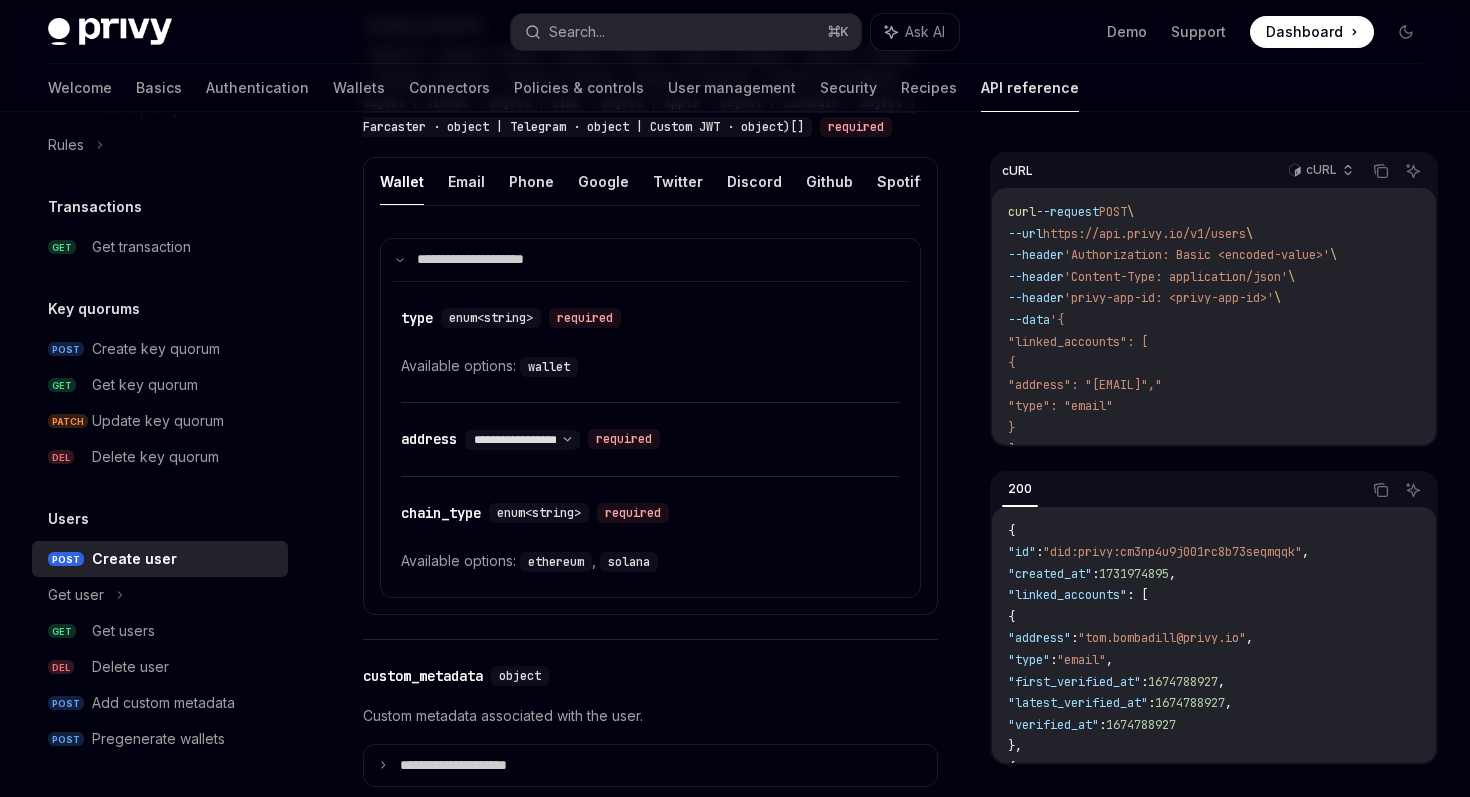 scroll, scrollTop: 891, scrollLeft: 0, axis: vertical 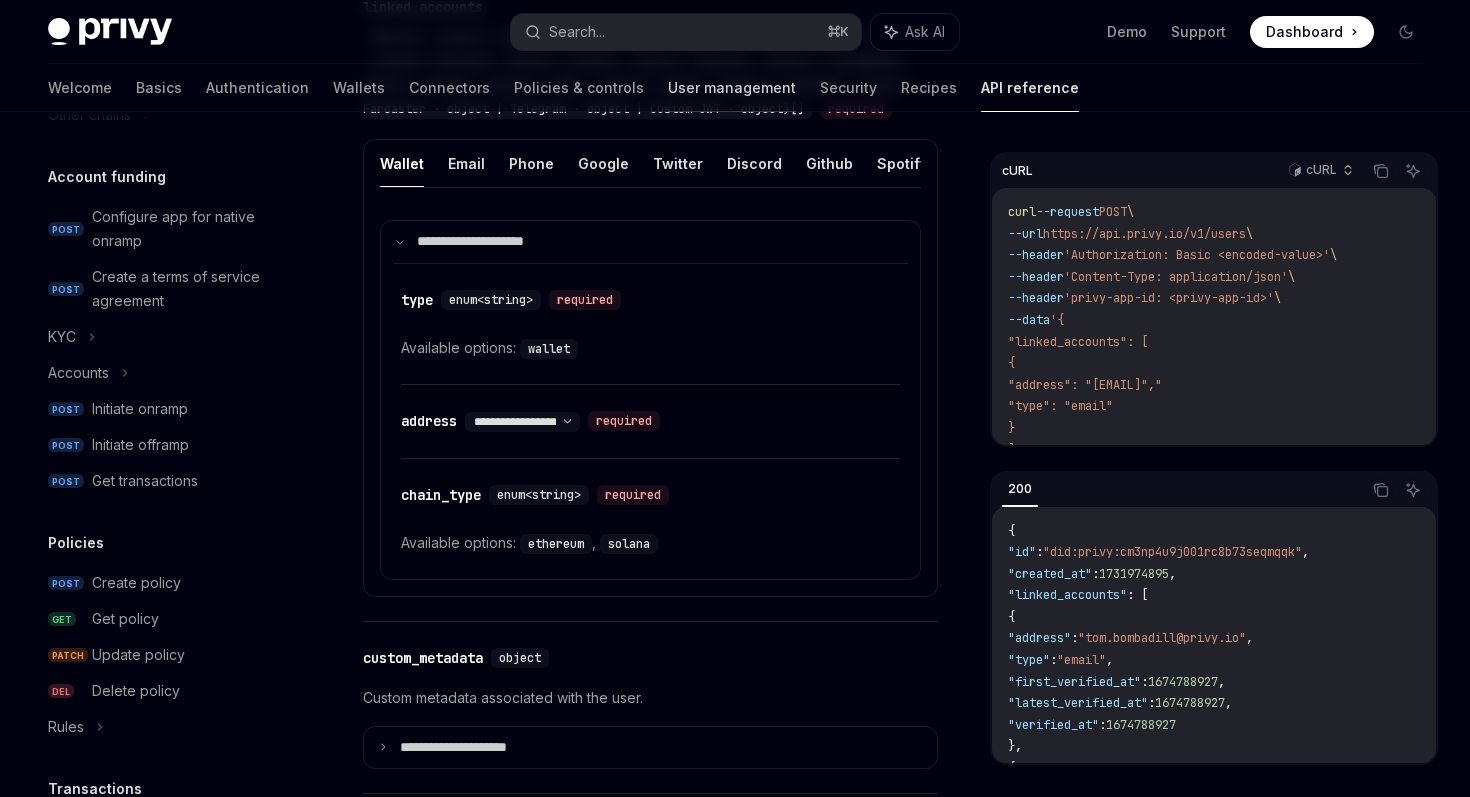 click on "User management" at bounding box center (732, 88) 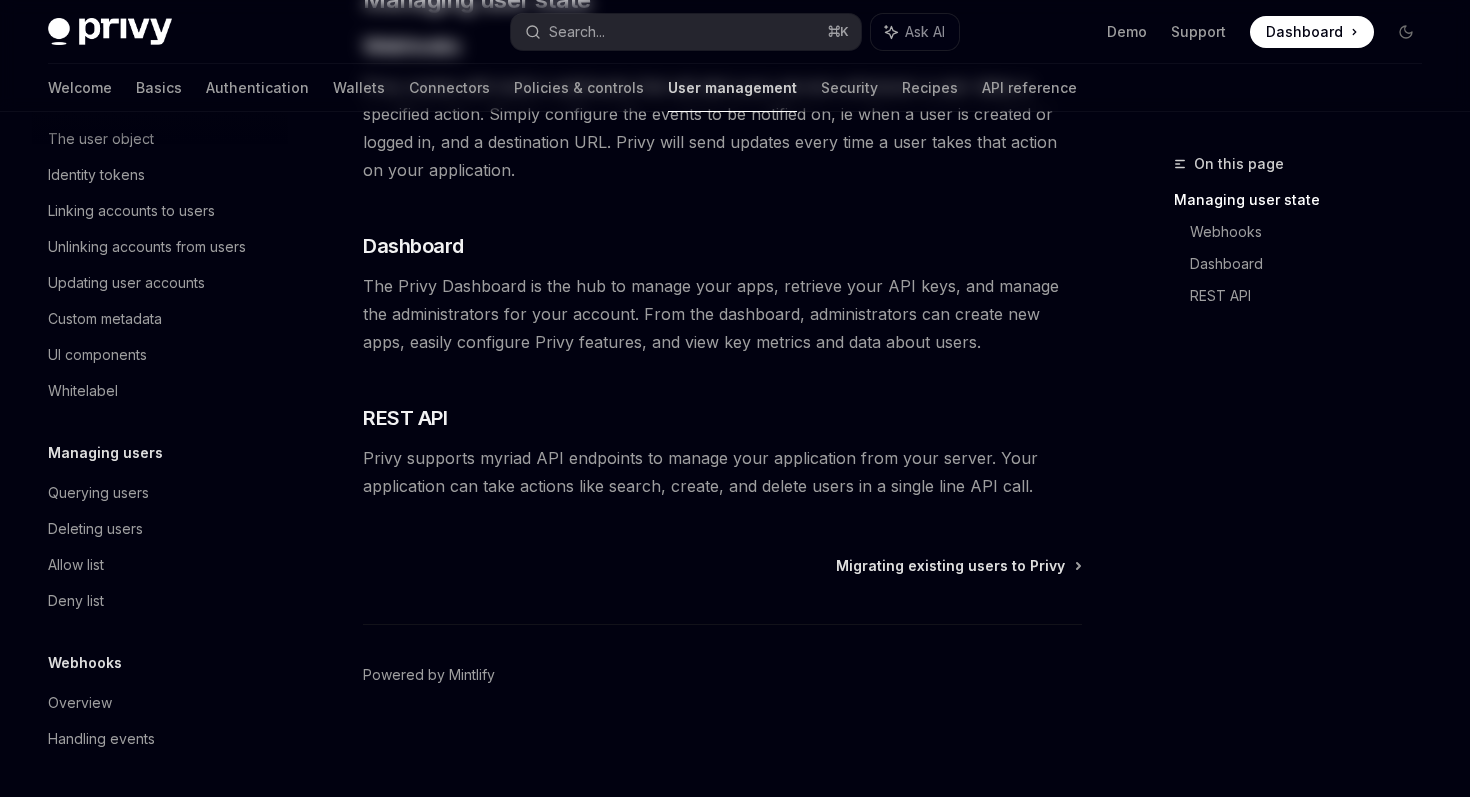 scroll, scrollTop: 0, scrollLeft: 0, axis: both 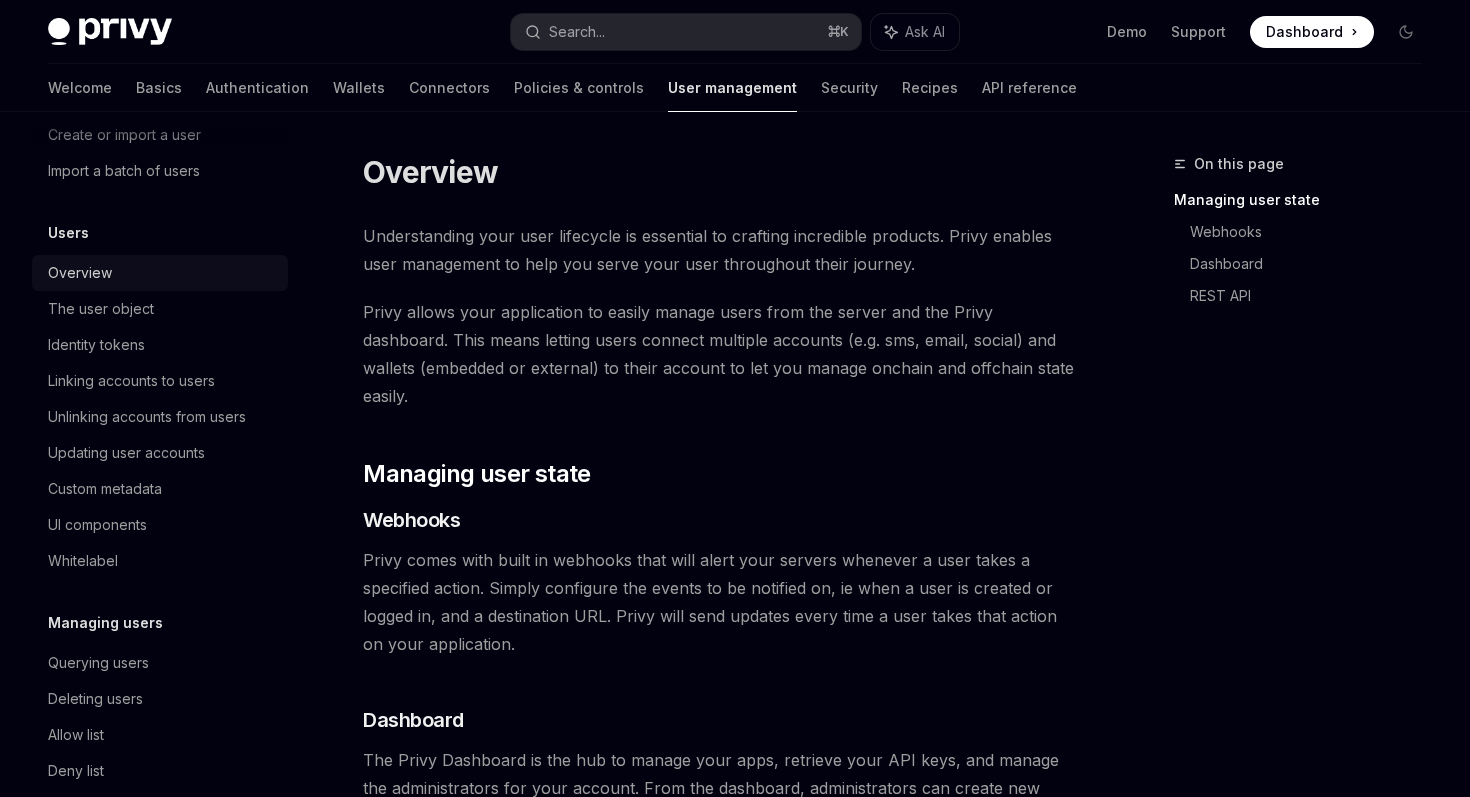 click on "Overview" at bounding box center (162, 273) 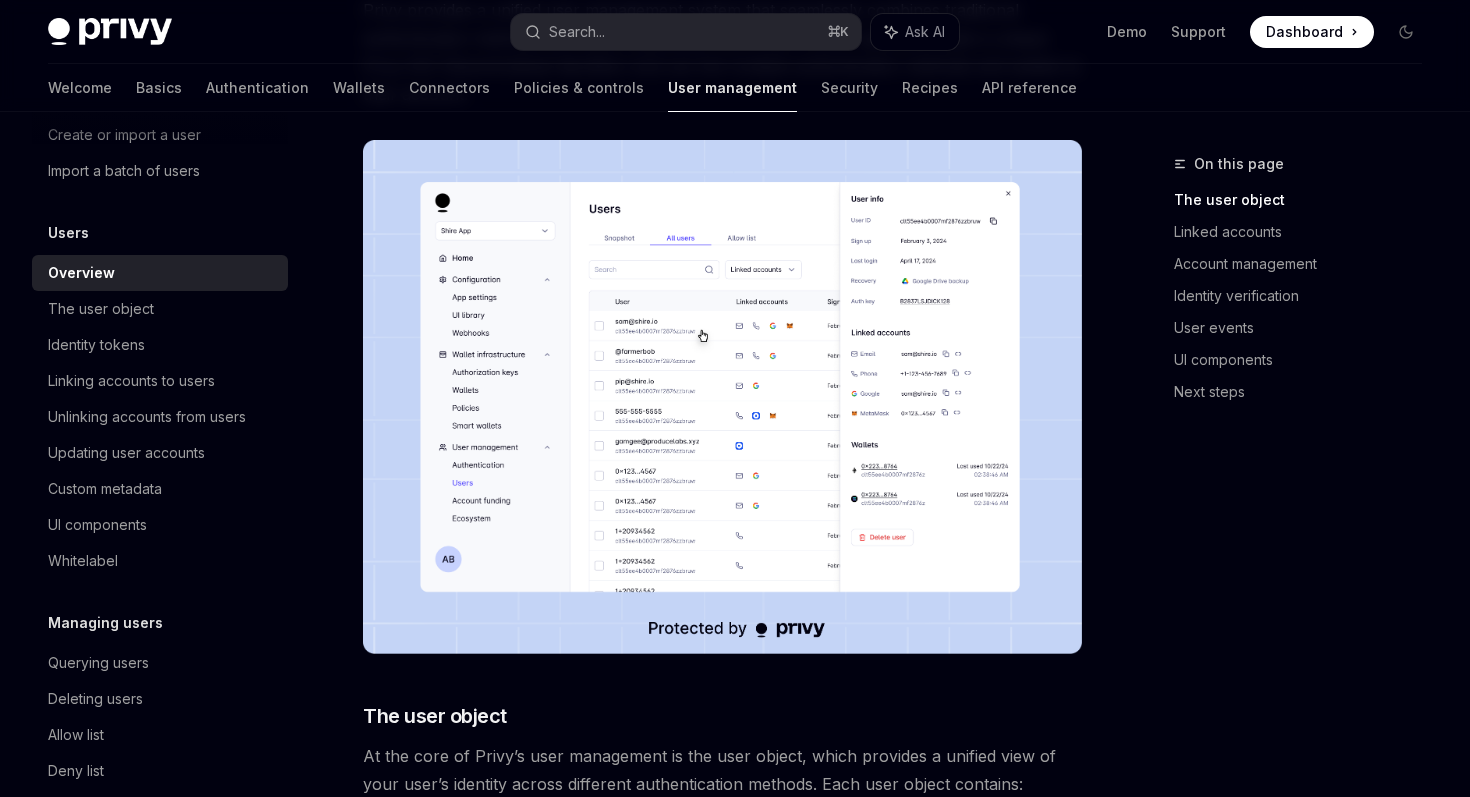 scroll, scrollTop: 260, scrollLeft: 0, axis: vertical 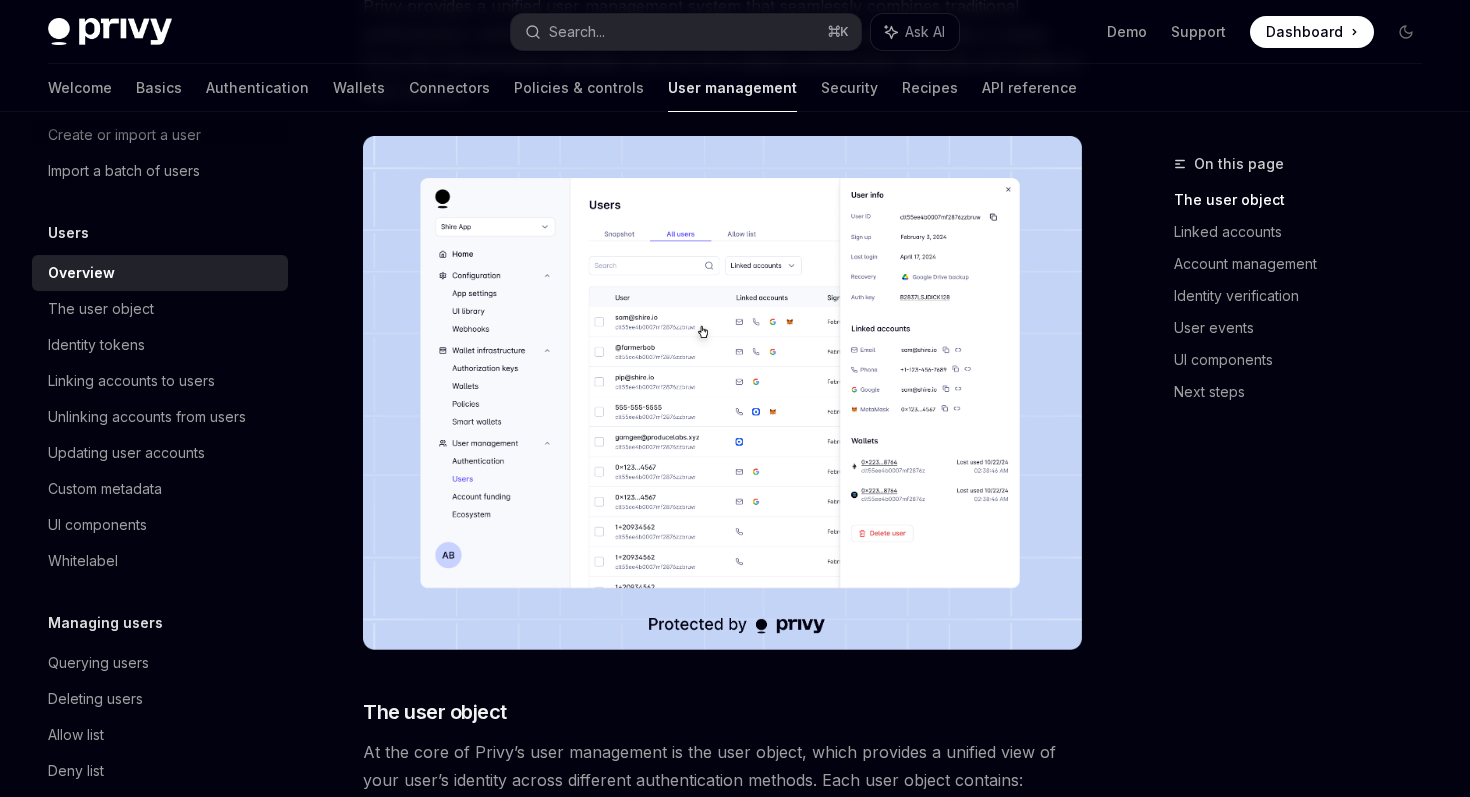 click at bounding box center (722, 393) 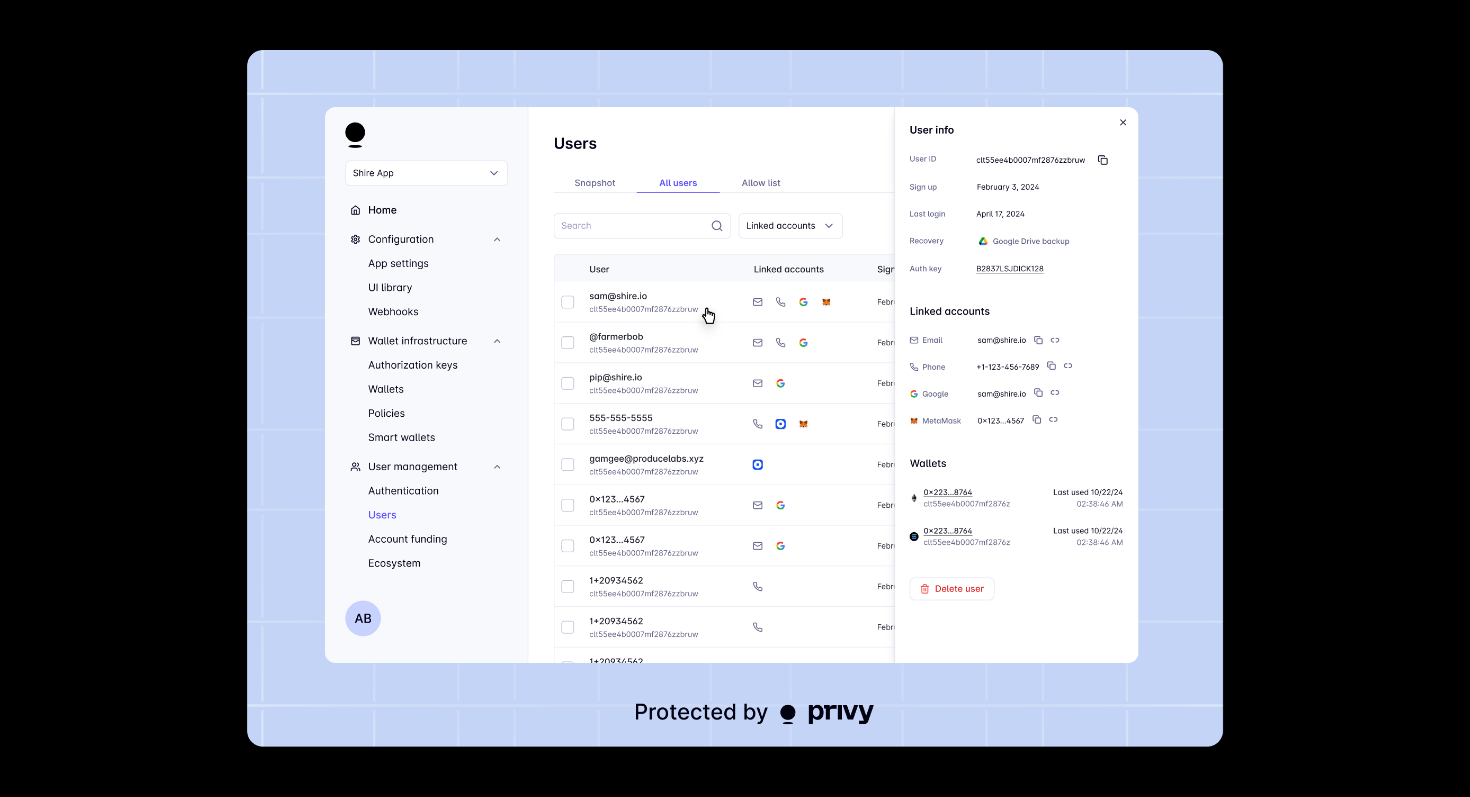 click at bounding box center (734, 398) 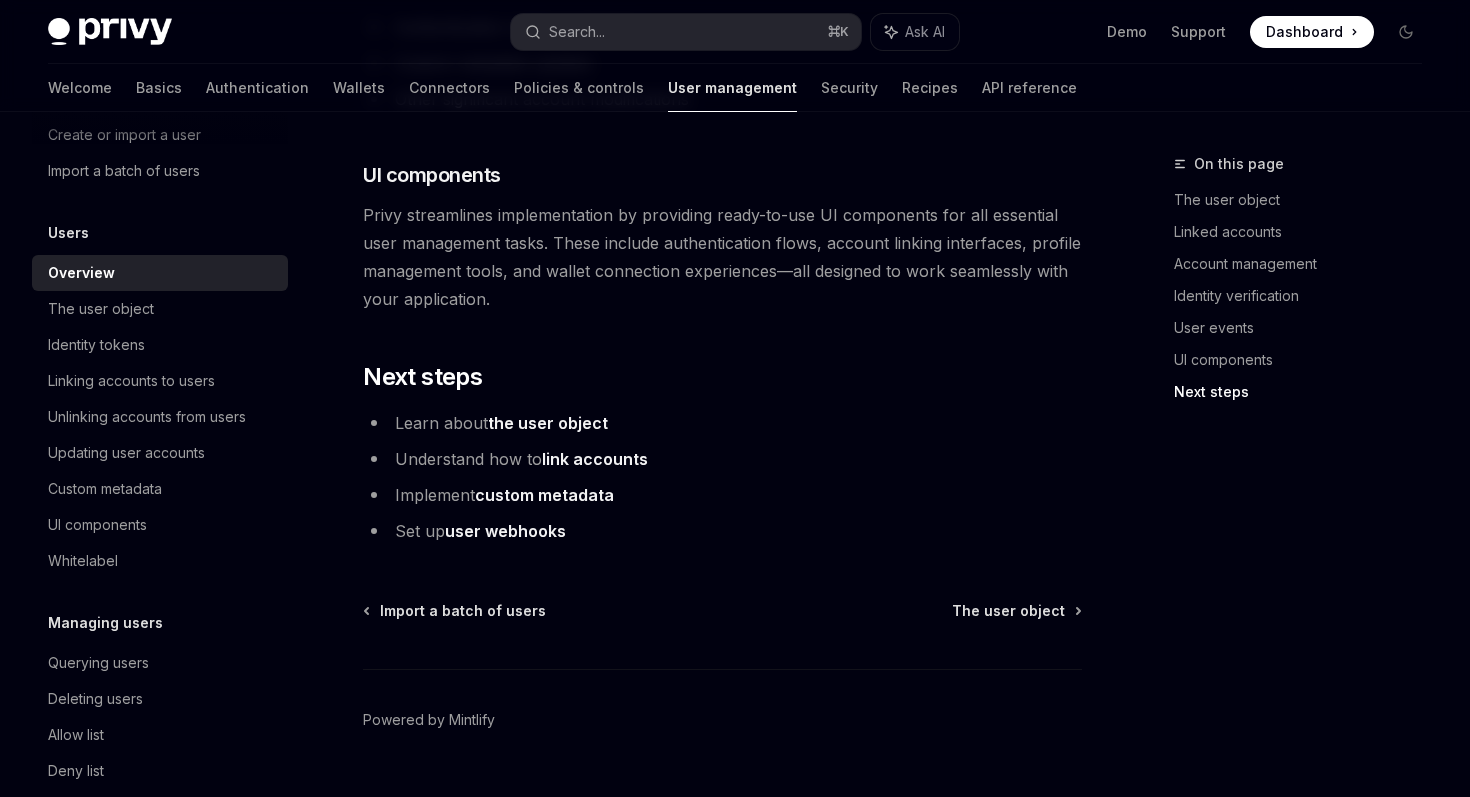 scroll, scrollTop: 2167, scrollLeft: 0, axis: vertical 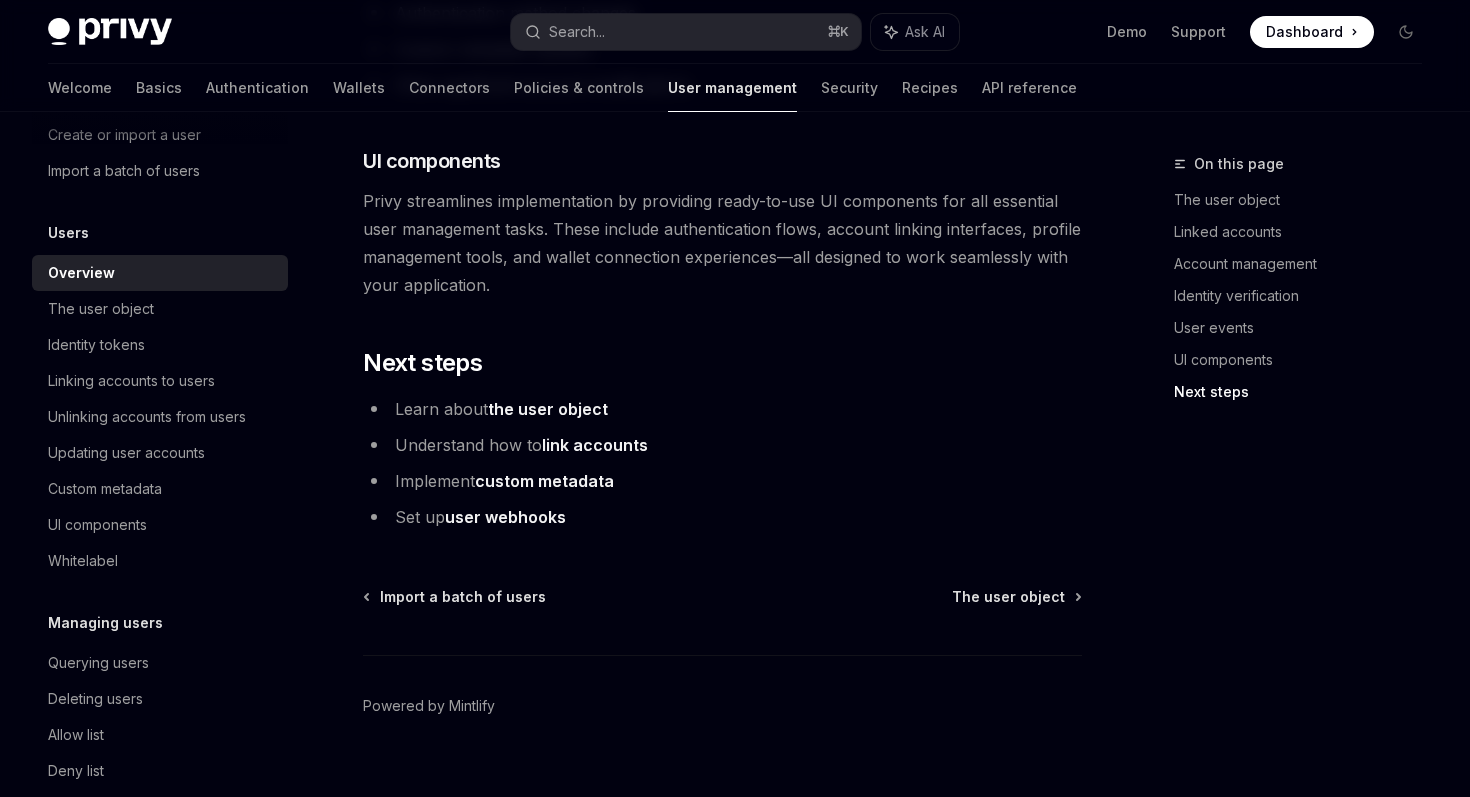 click on "link accounts" at bounding box center (595, 445) 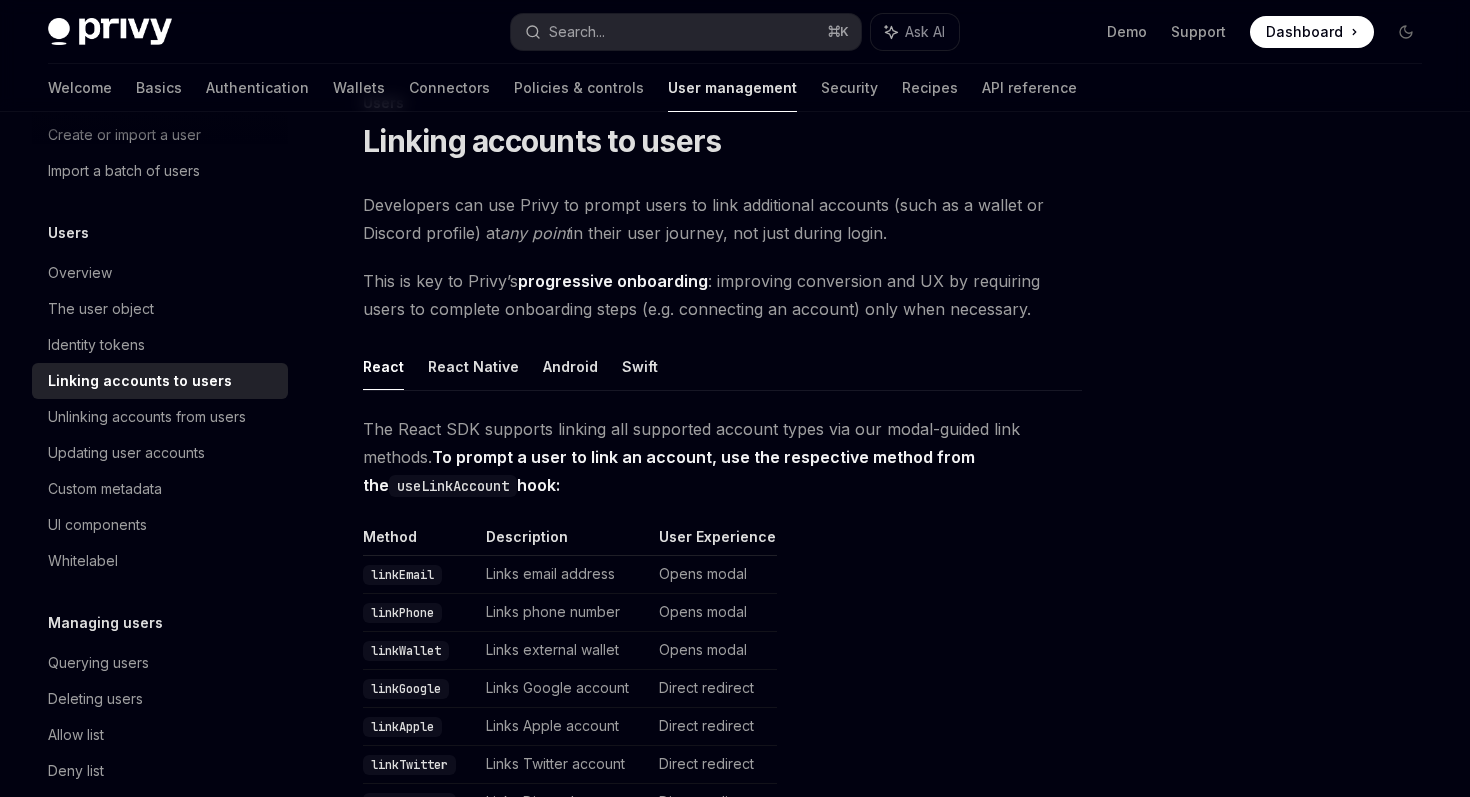 scroll, scrollTop: 65, scrollLeft: 0, axis: vertical 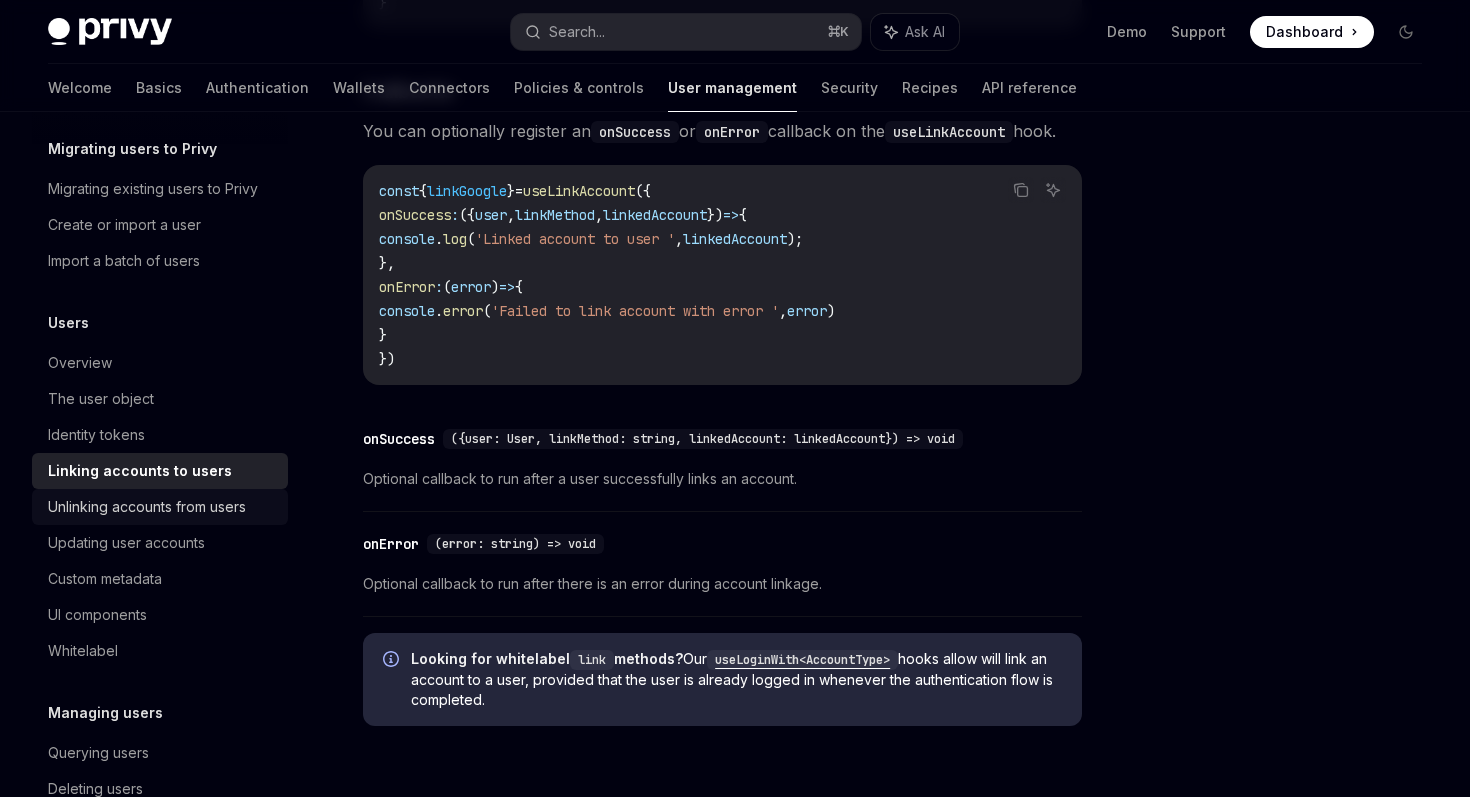 click on "Unlinking accounts from users" at bounding box center (147, 507) 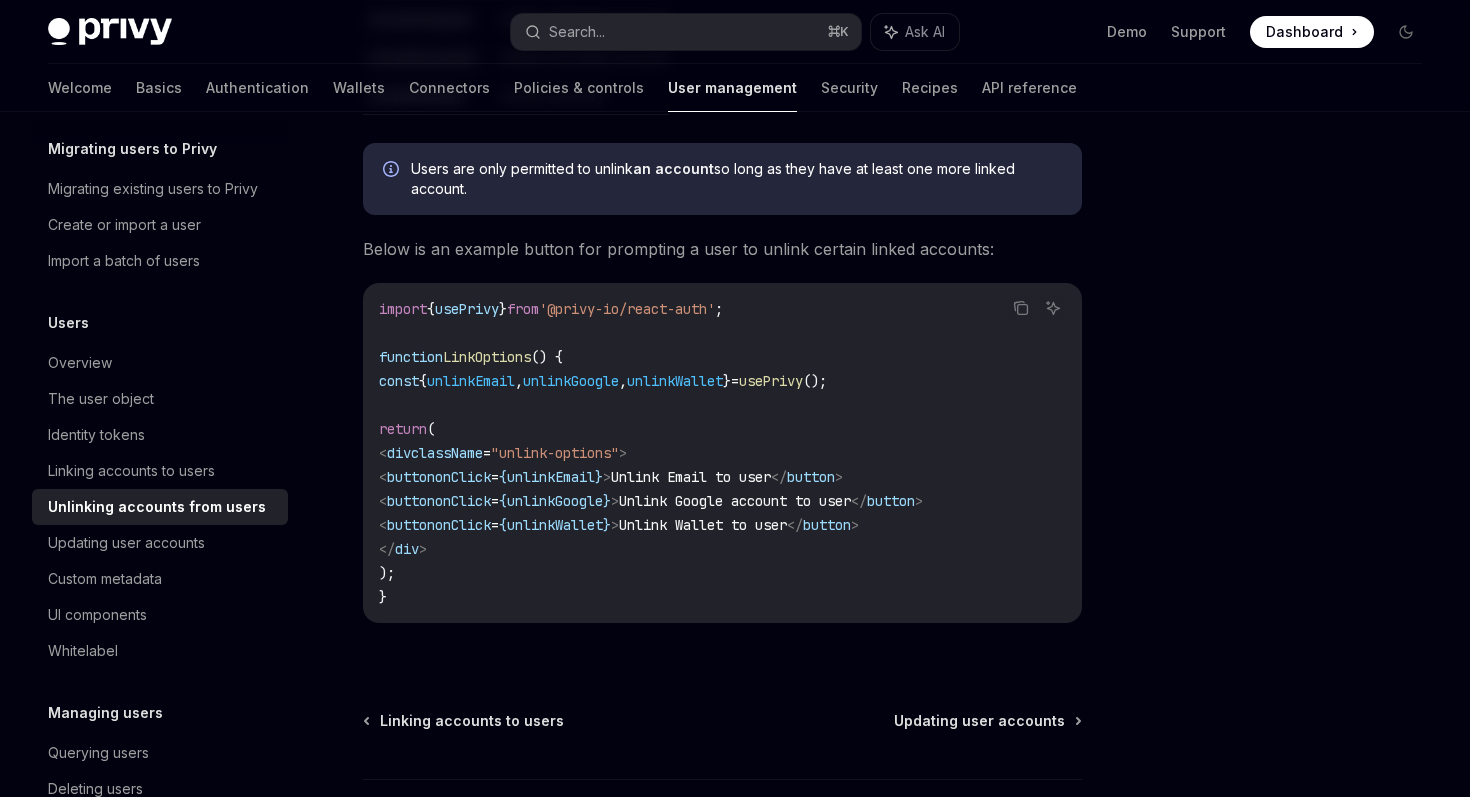 scroll, scrollTop: 1059, scrollLeft: 0, axis: vertical 